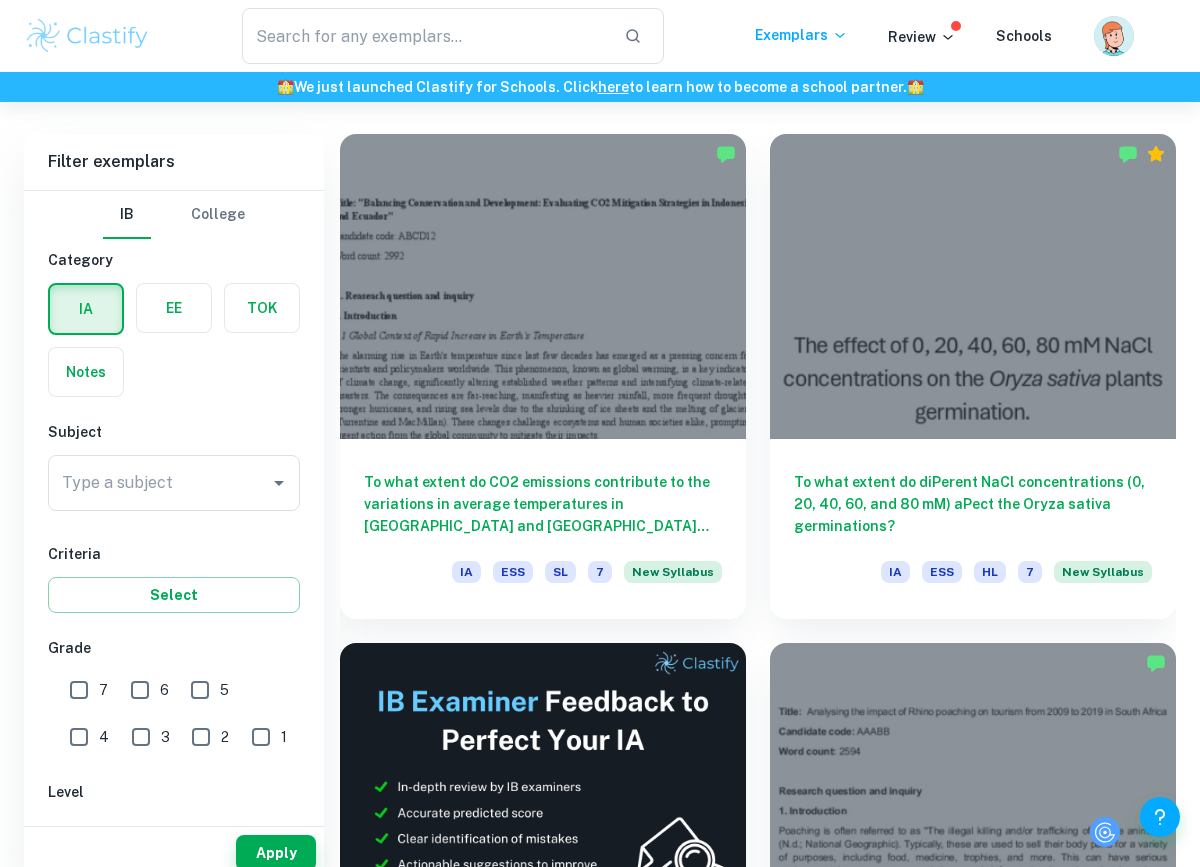 scroll, scrollTop: 631, scrollLeft: 0, axis: vertical 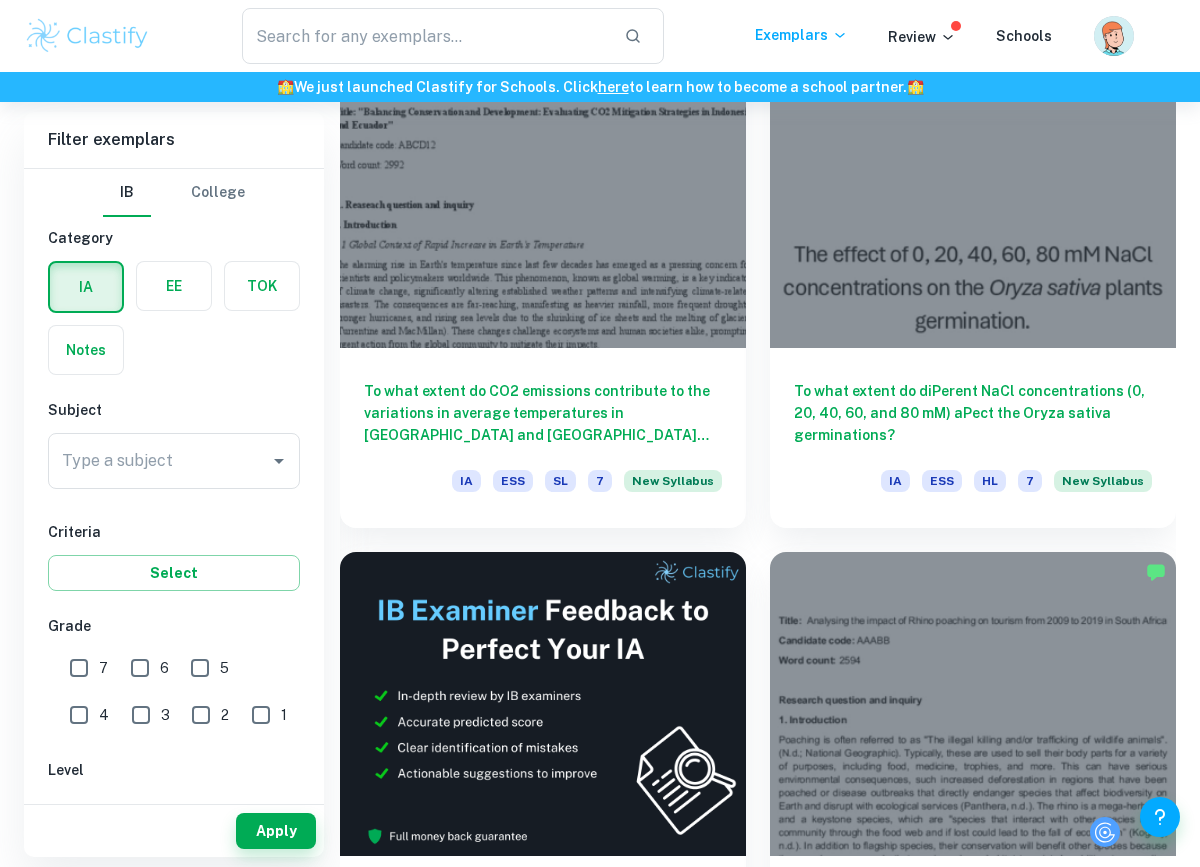 click on "Type a subject" at bounding box center [159, 461] 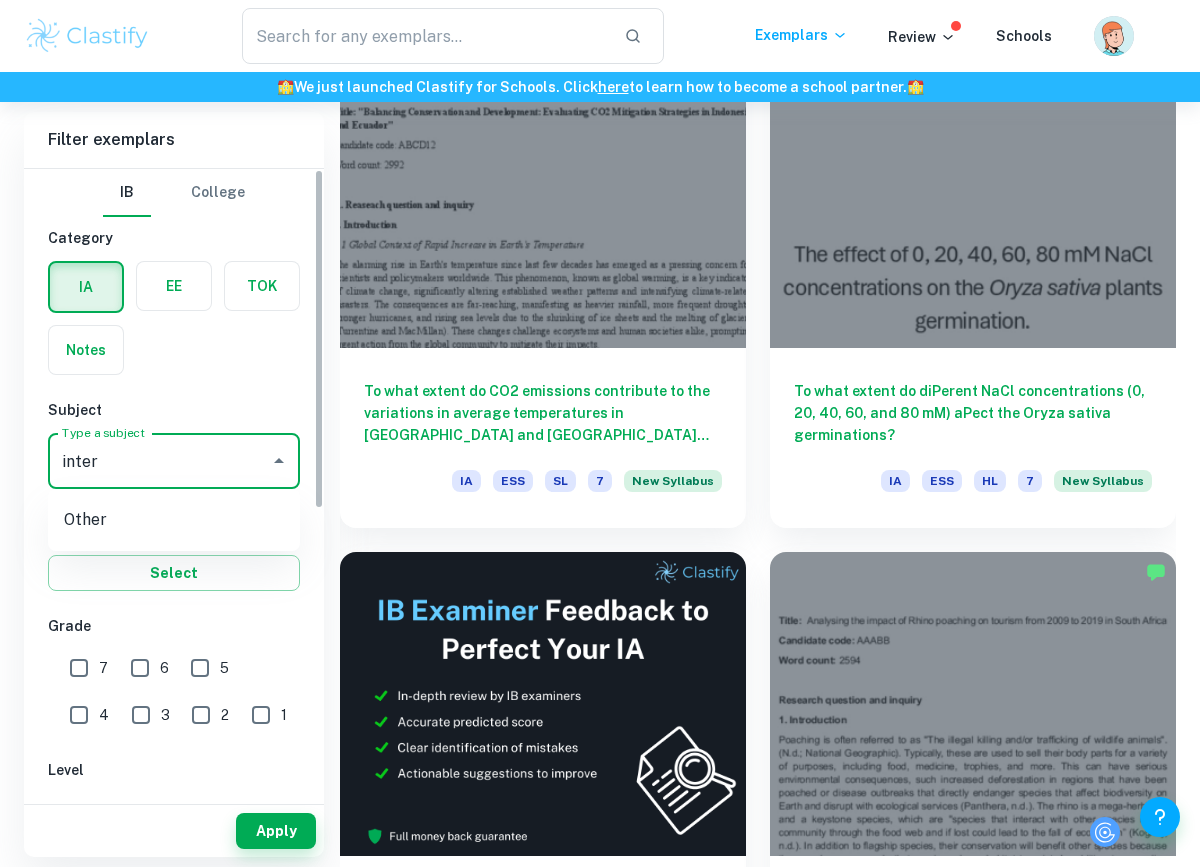 click on "inter" at bounding box center [159, 461] 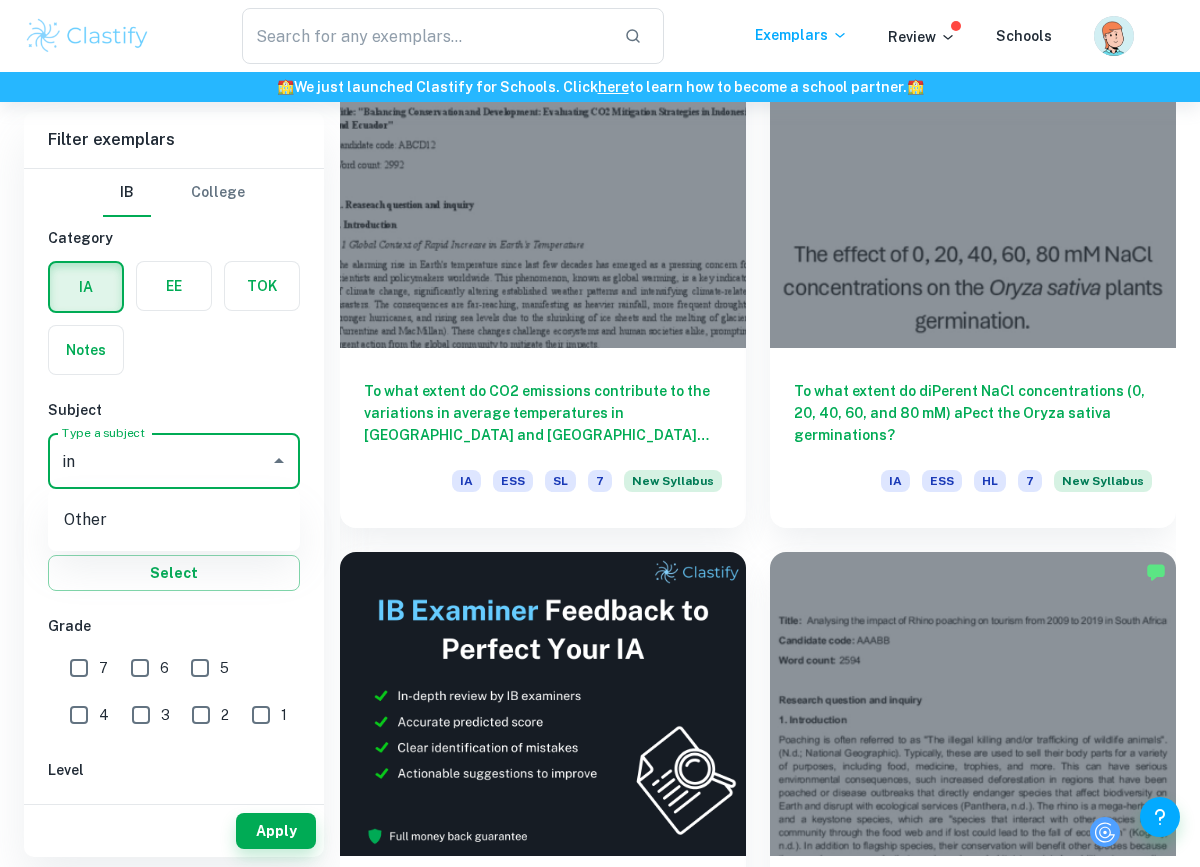 type on "i" 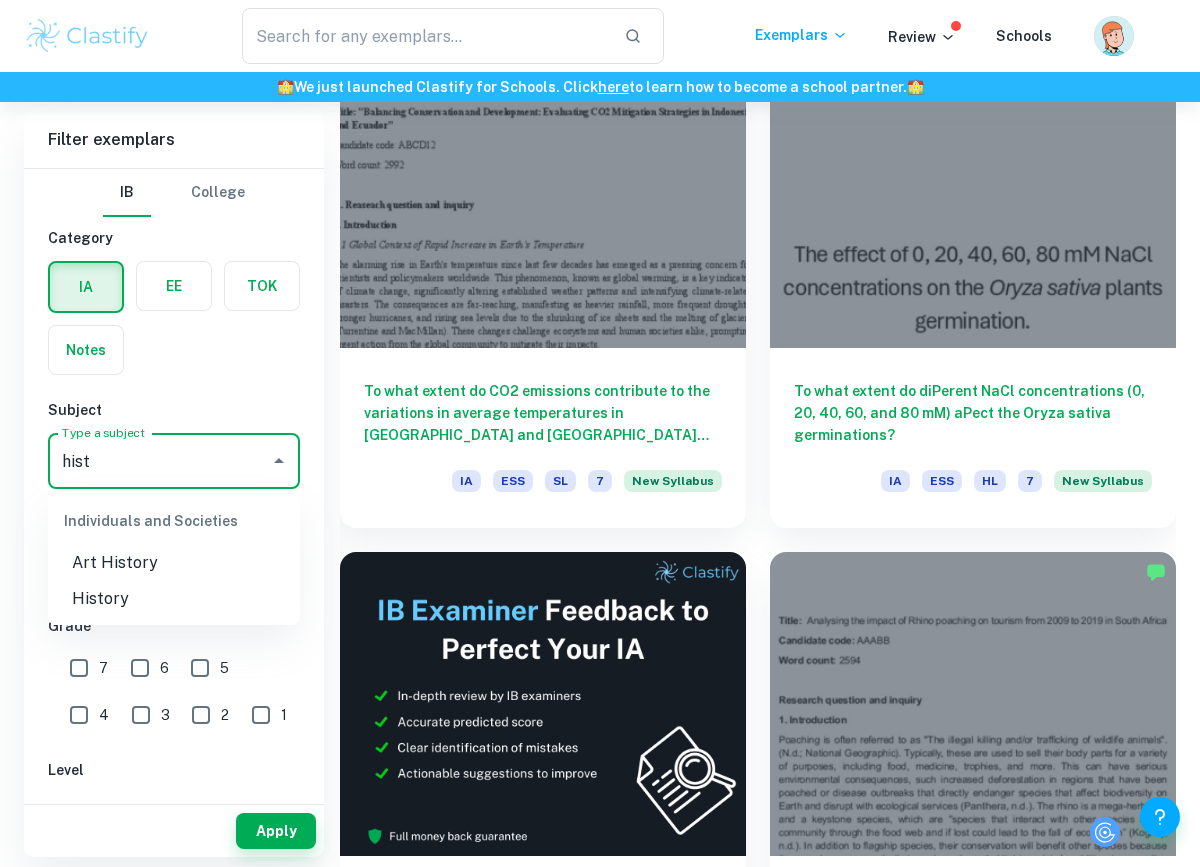 click on "History" at bounding box center [174, 599] 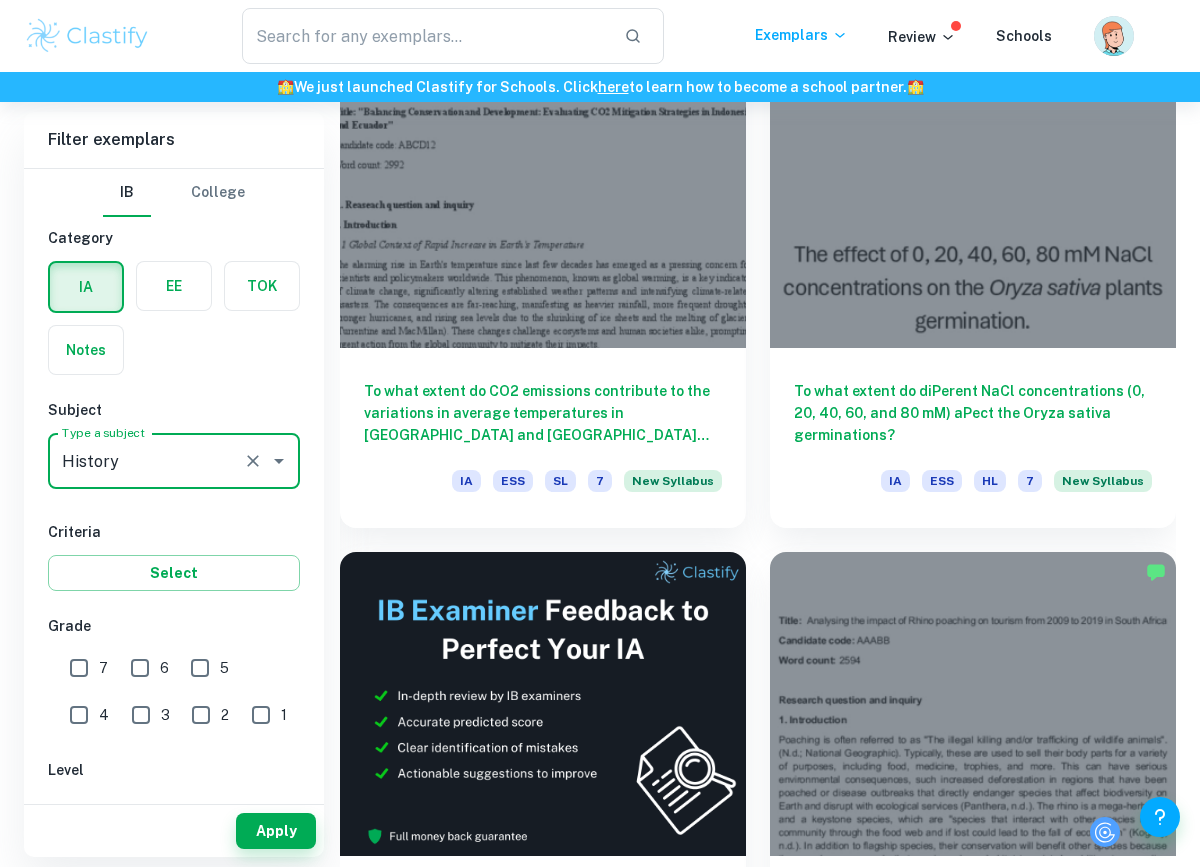 type on "History" 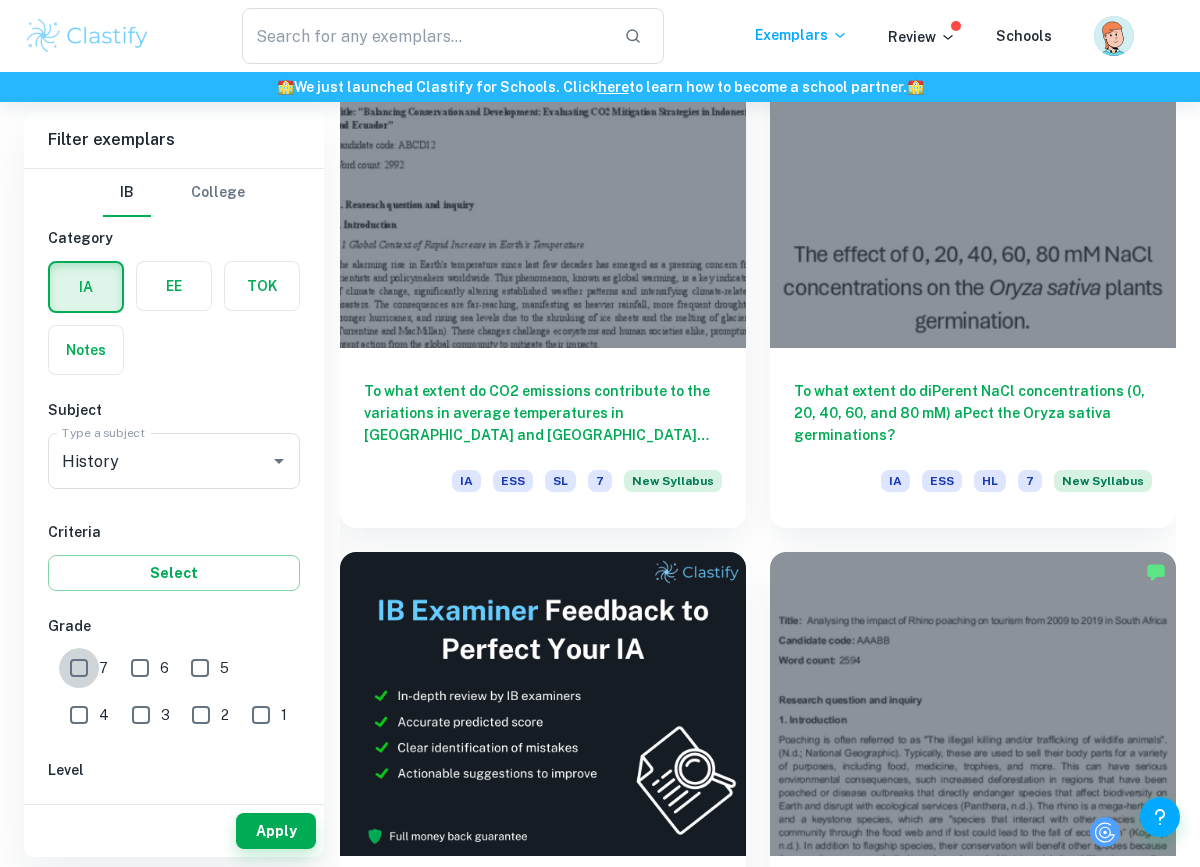 click on "7" at bounding box center [79, 668] 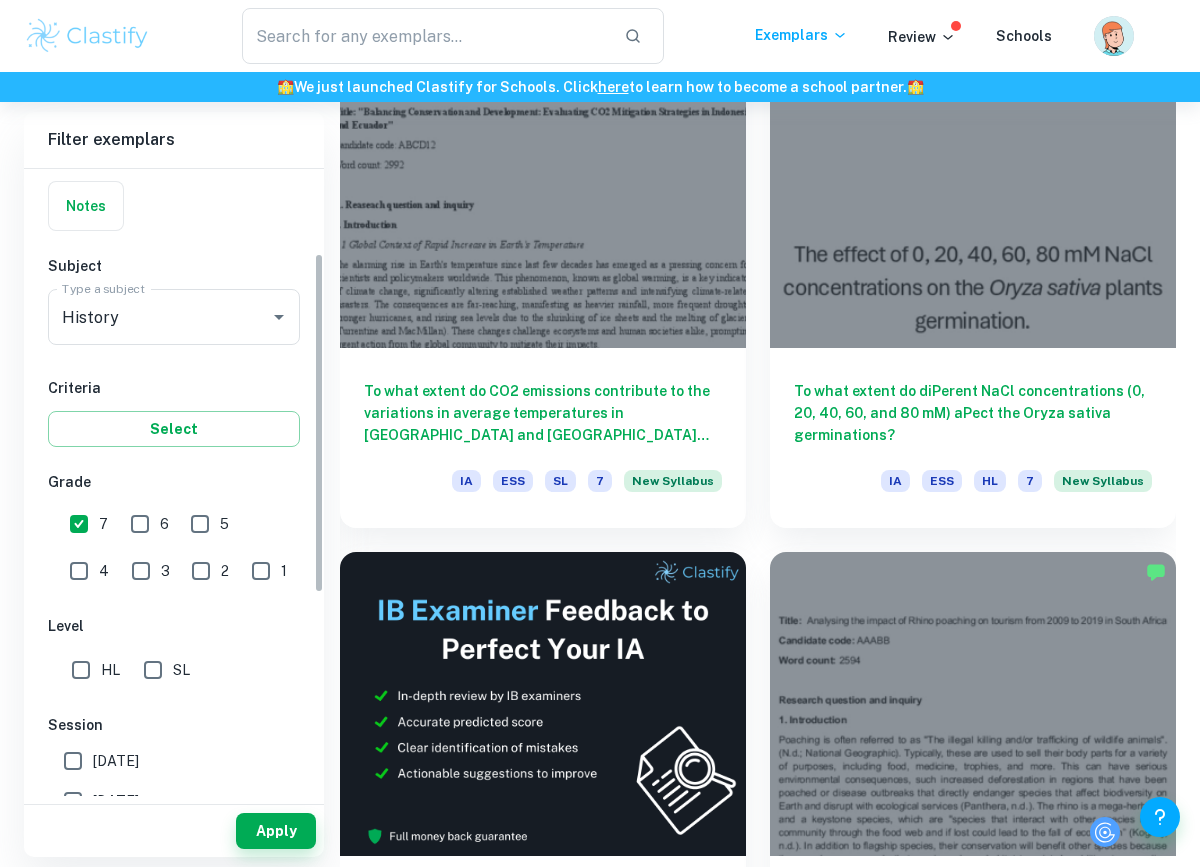 scroll, scrollTop: 244, scrollLeft: 0, axis: vertical 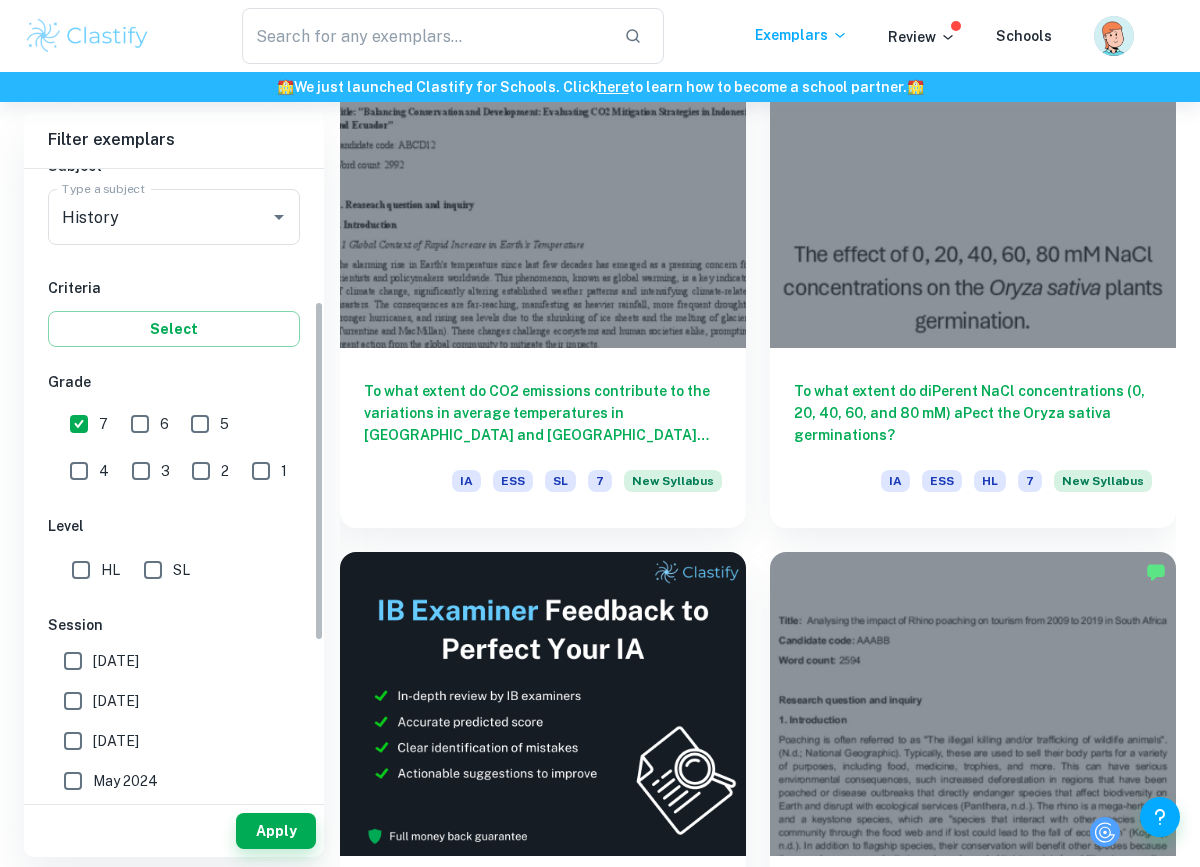 click on "HL" at bounding box center [81, 570] 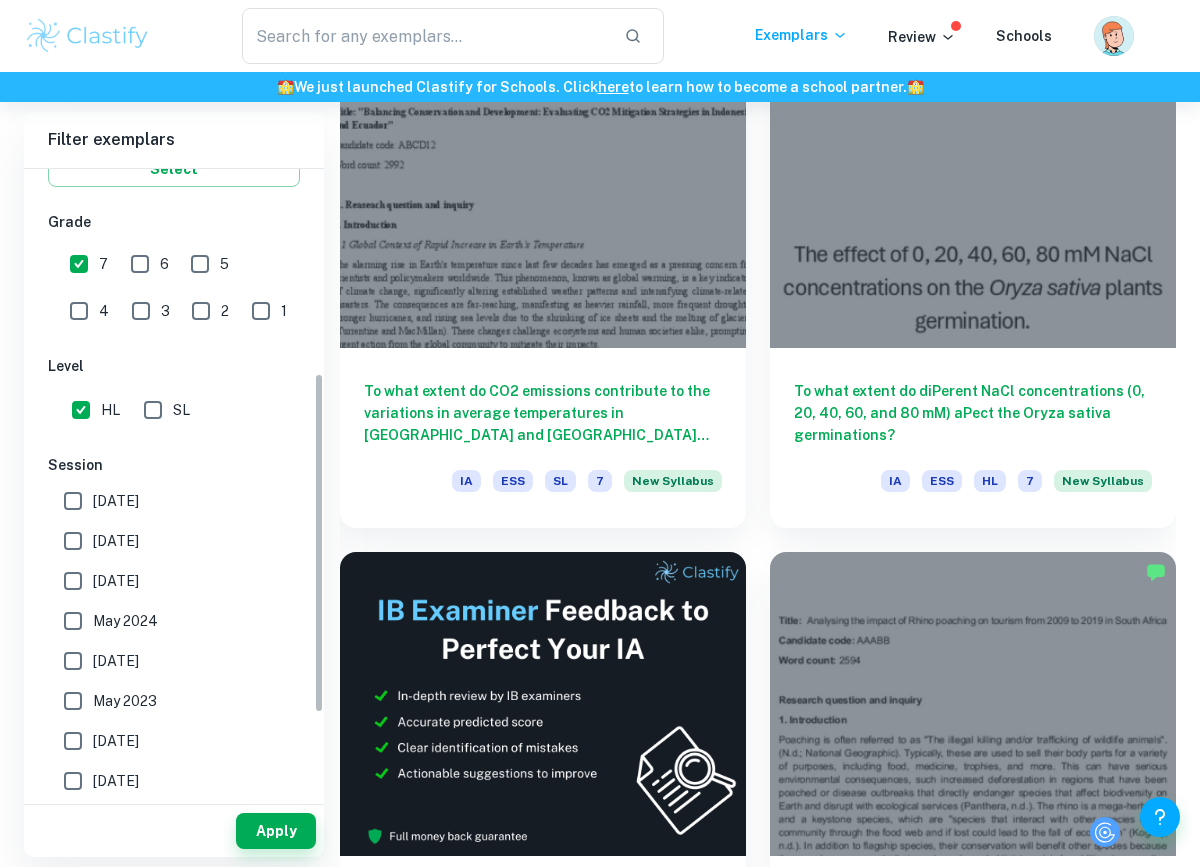 scroll, scrollTop: 413, scrollLeft: 0, axis: vertical 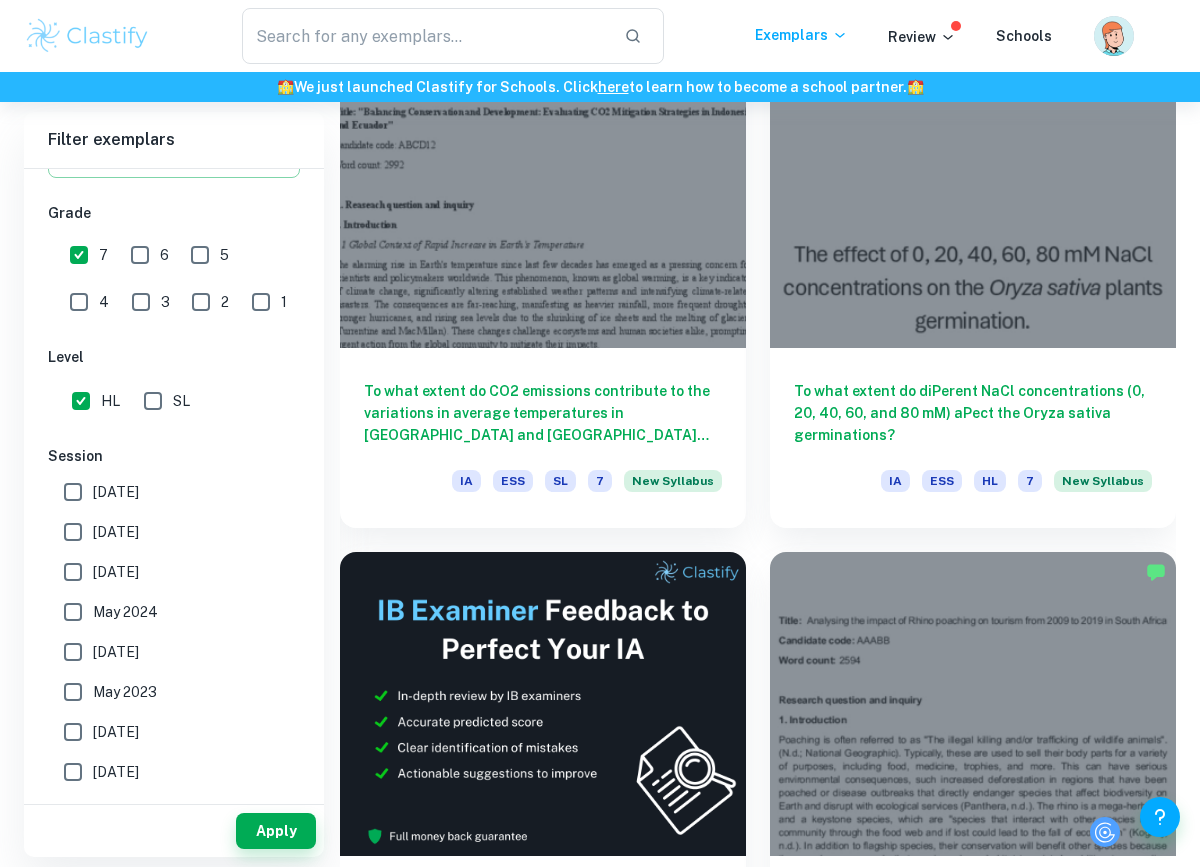 click on "SL" at bounding box center [153, 401] 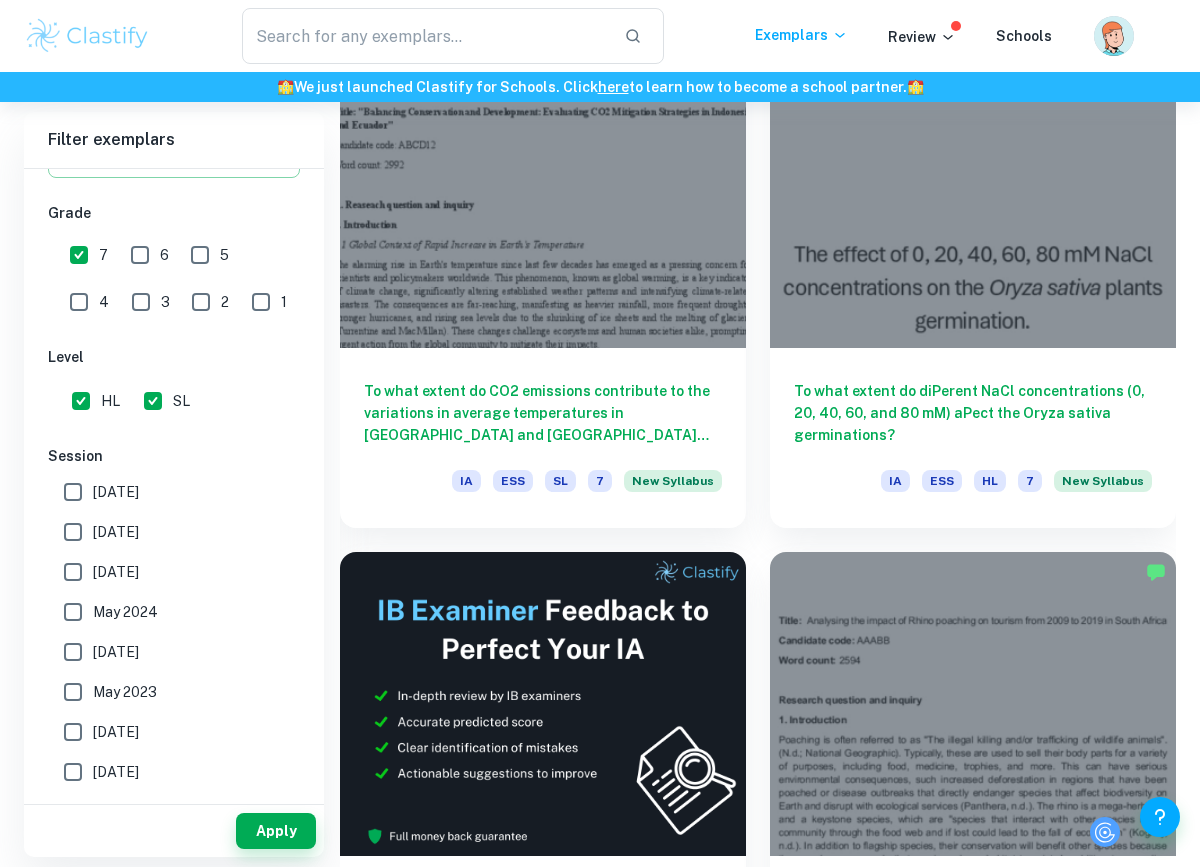 click on "HL" at bounding box center [81, 401] 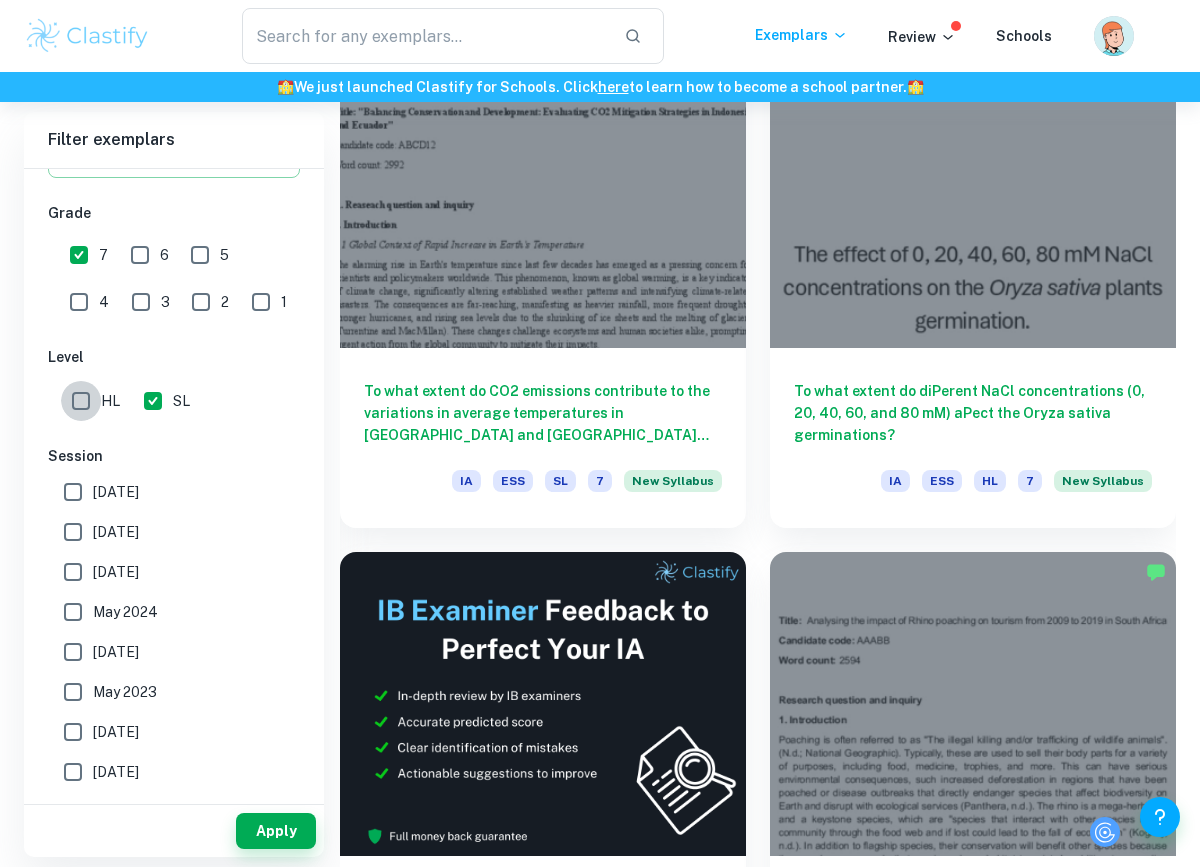 click on "HL" at bounding box center (81, 401) 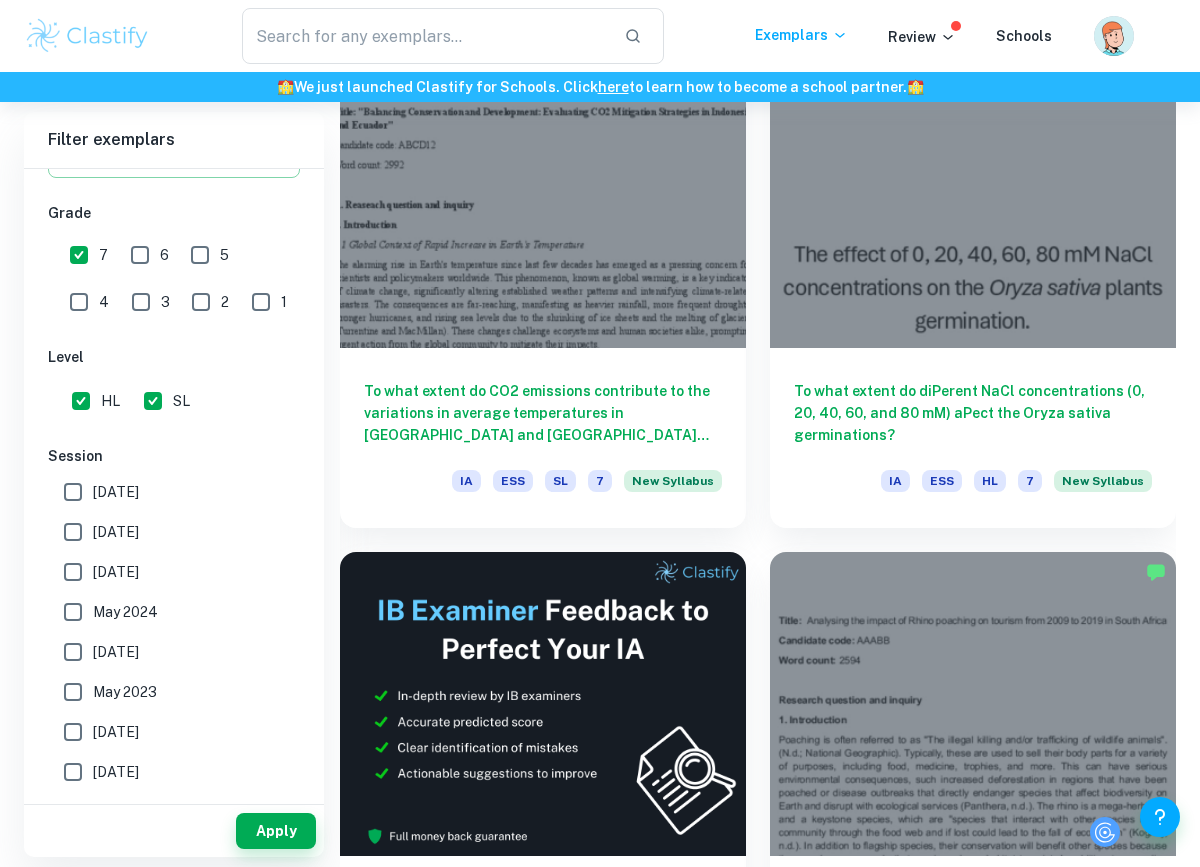 click on "SL" at bounding box center (153, 401) 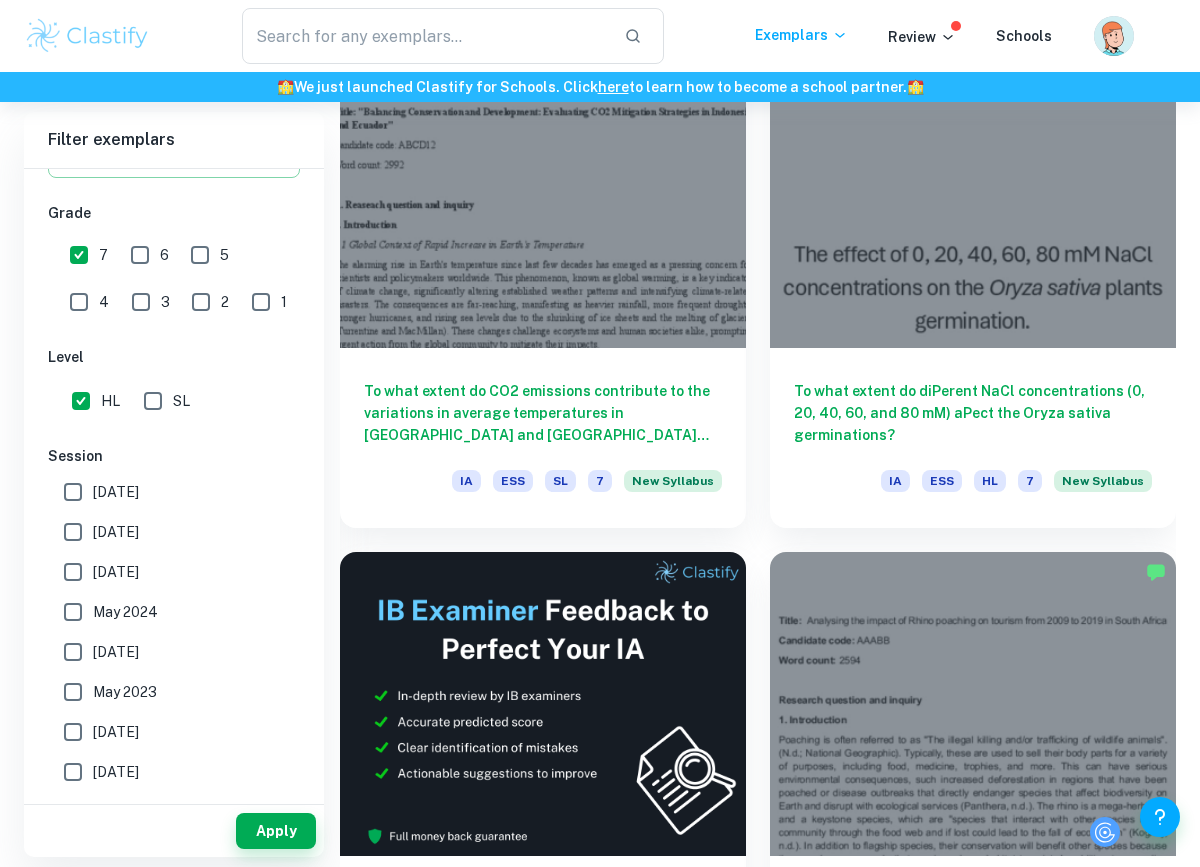 click on "[DATE]" at bounding box center (73, 492) 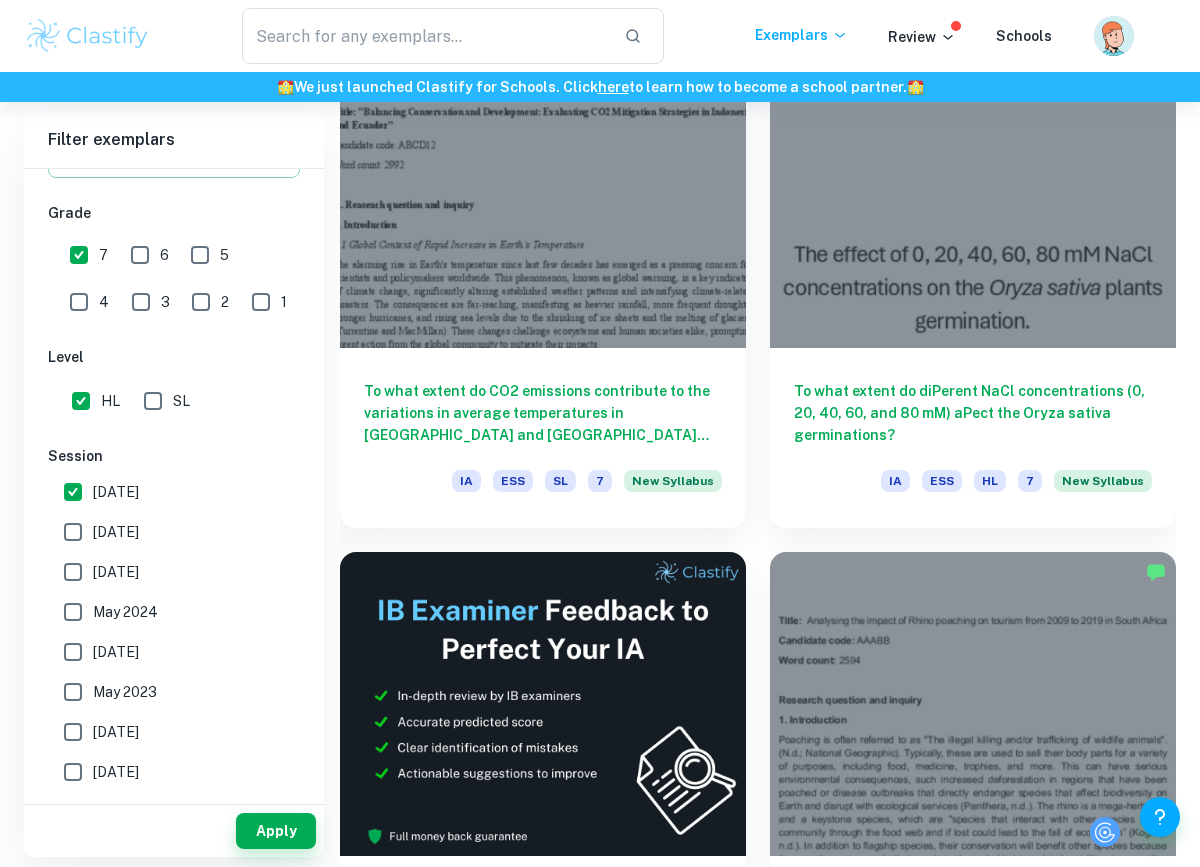 click on "[DATE]" at bounding box center (73, 532) 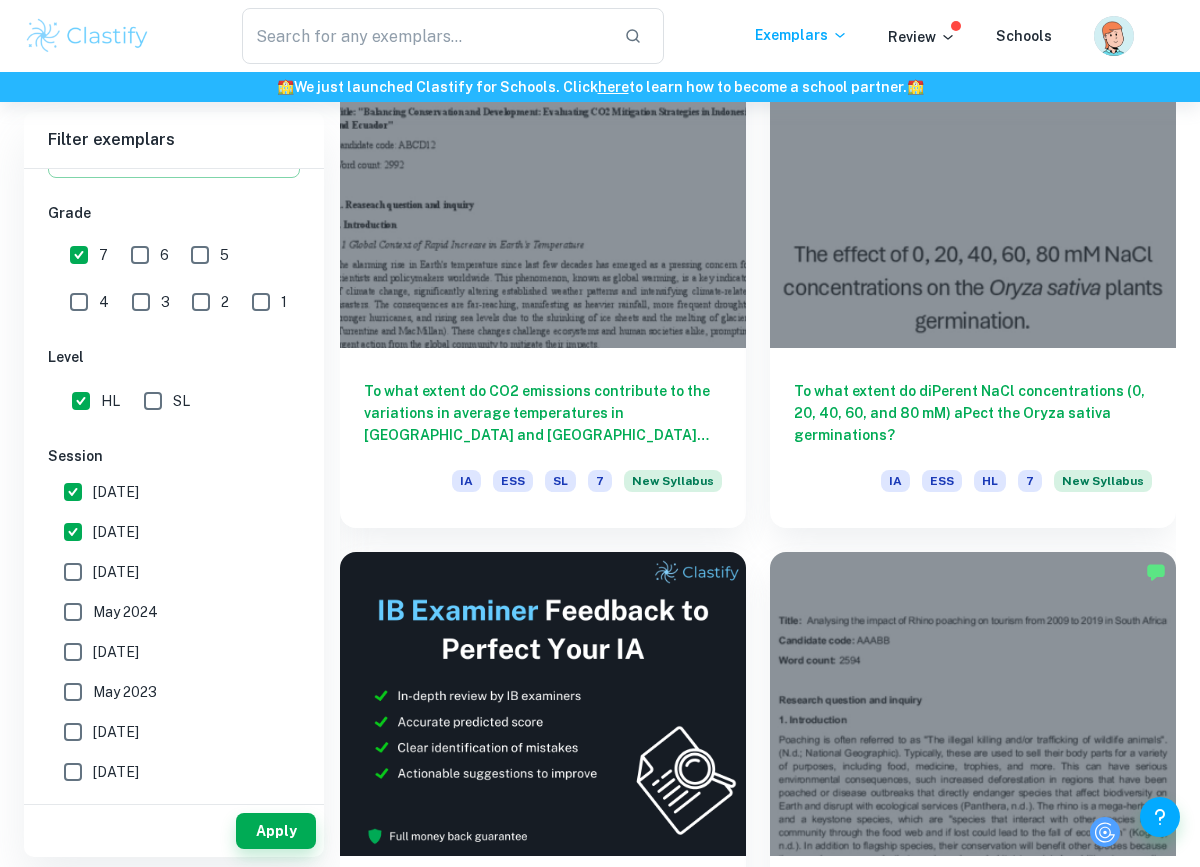 click on "[DATE]" at bounding box center [73, 572] 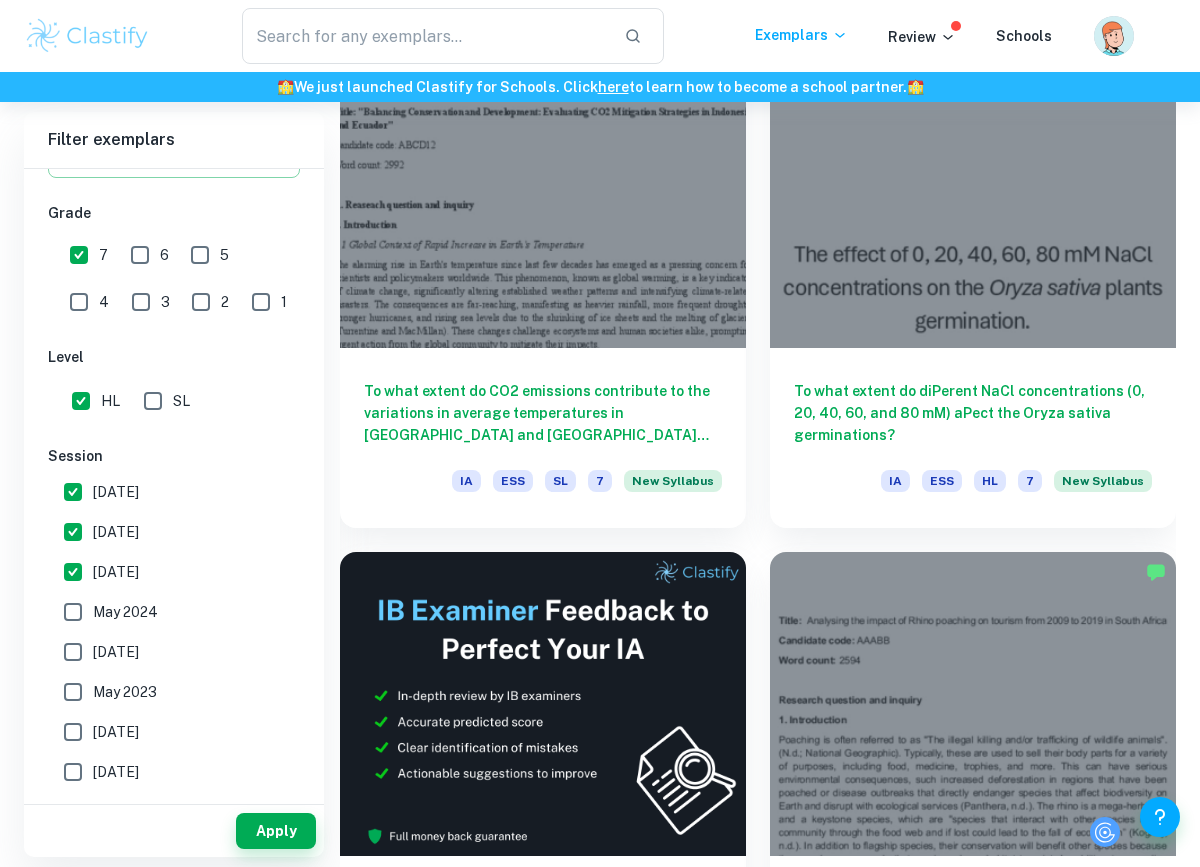 click on "May 2024" at bounding box center [73, 612] 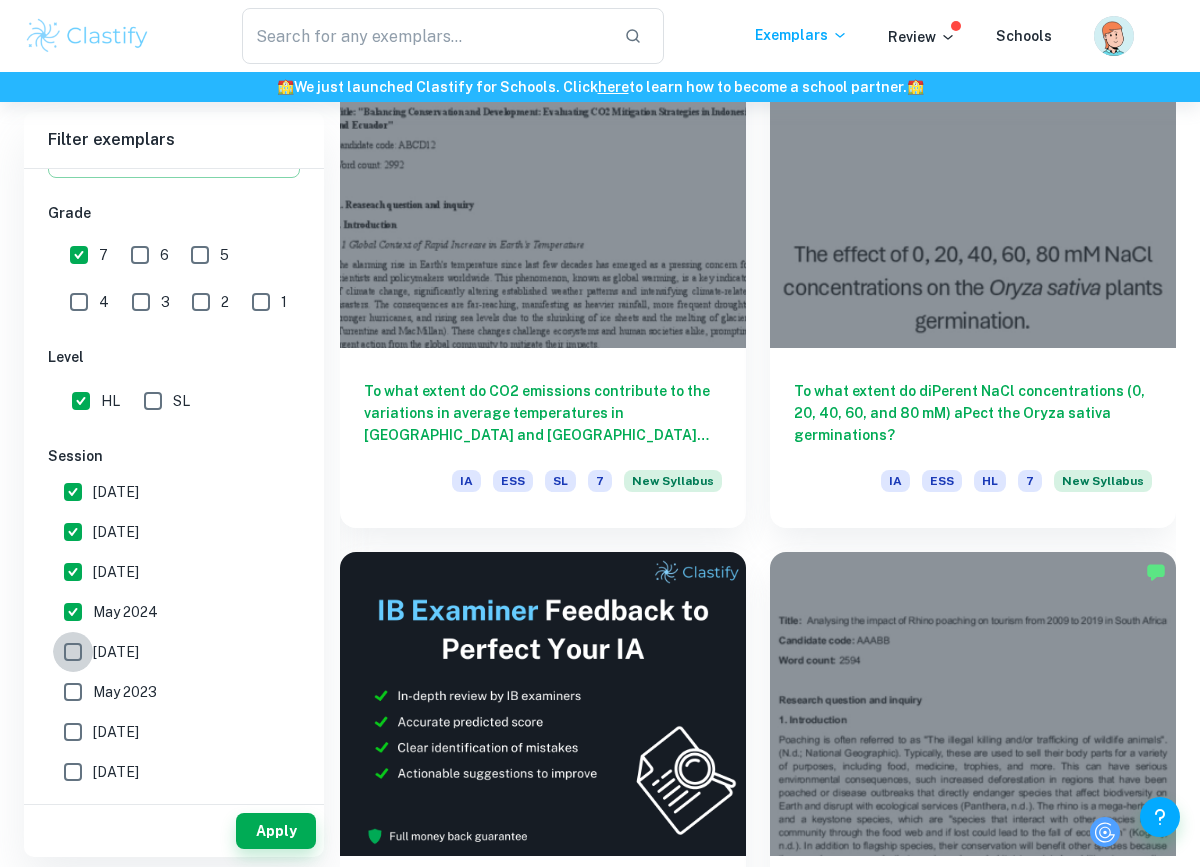 click on "[DATE]" at bounding box center (73, 652) 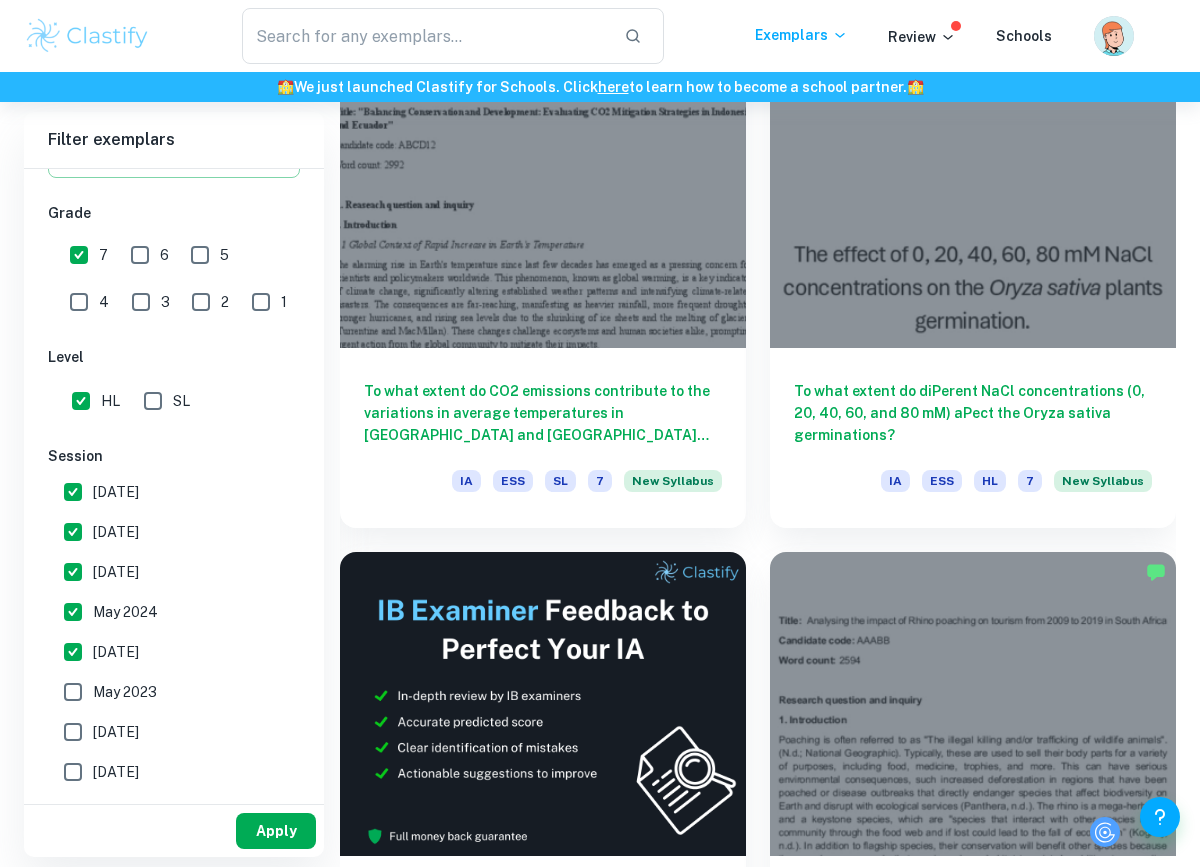 click on "Apply" at bounding box center (276, 831) 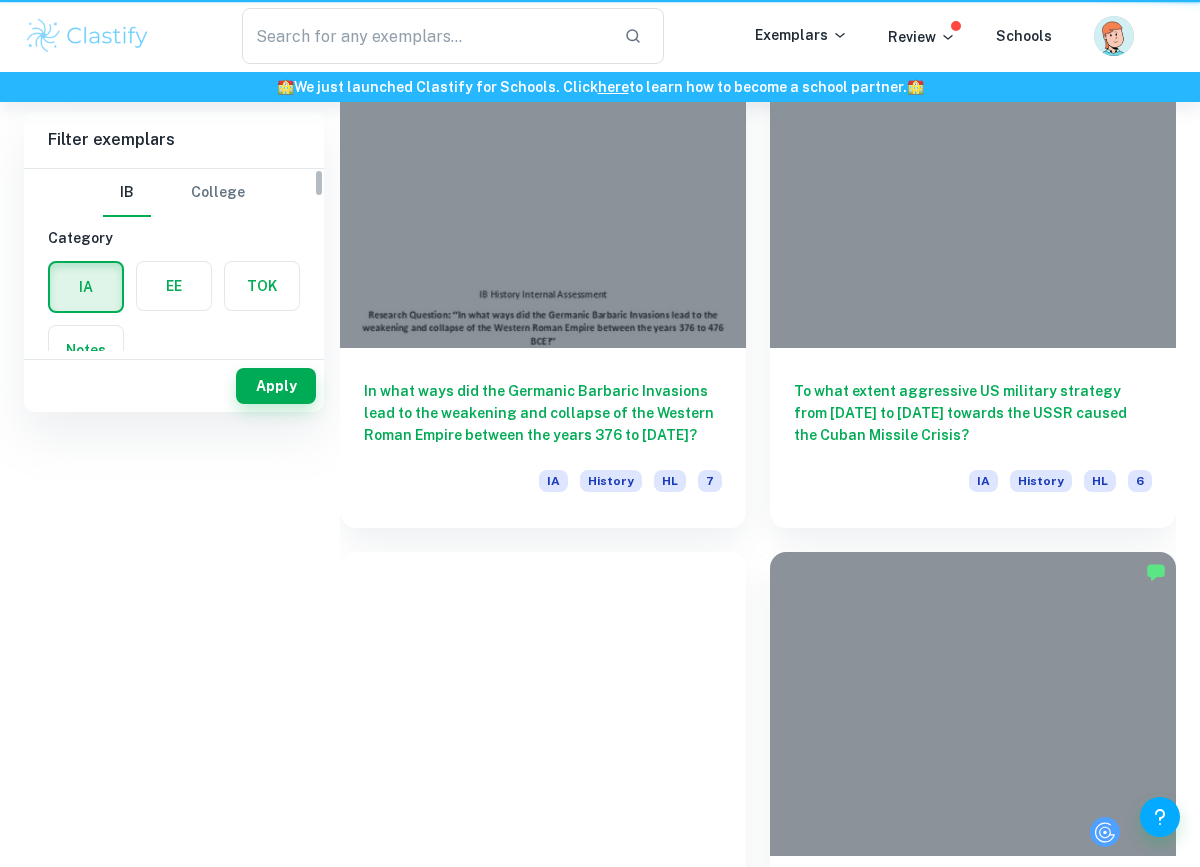scroll, scrollTop: 0, scrollLeft: 0, axis: both 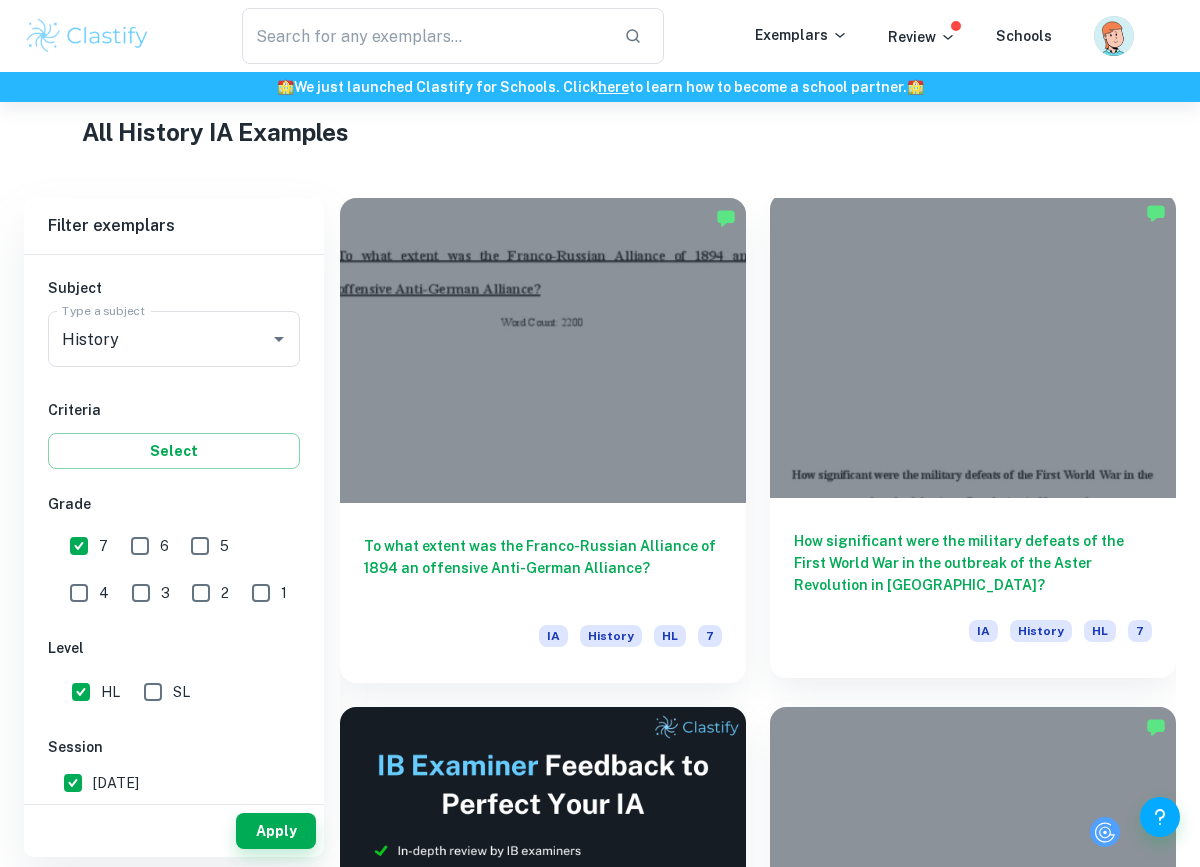 click at bounding box center [973, 345] 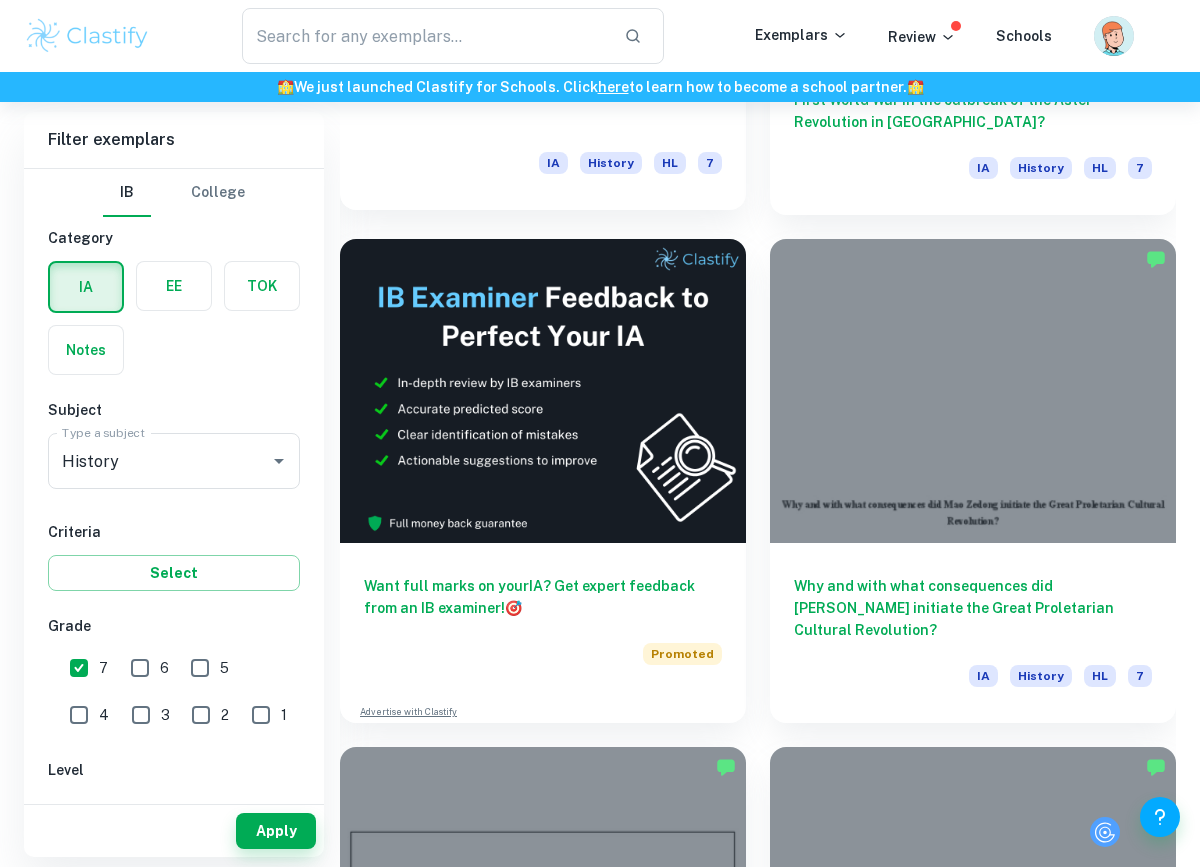 scroll, scrollTop: 1060, scrollLeft: 0, axis: vertical 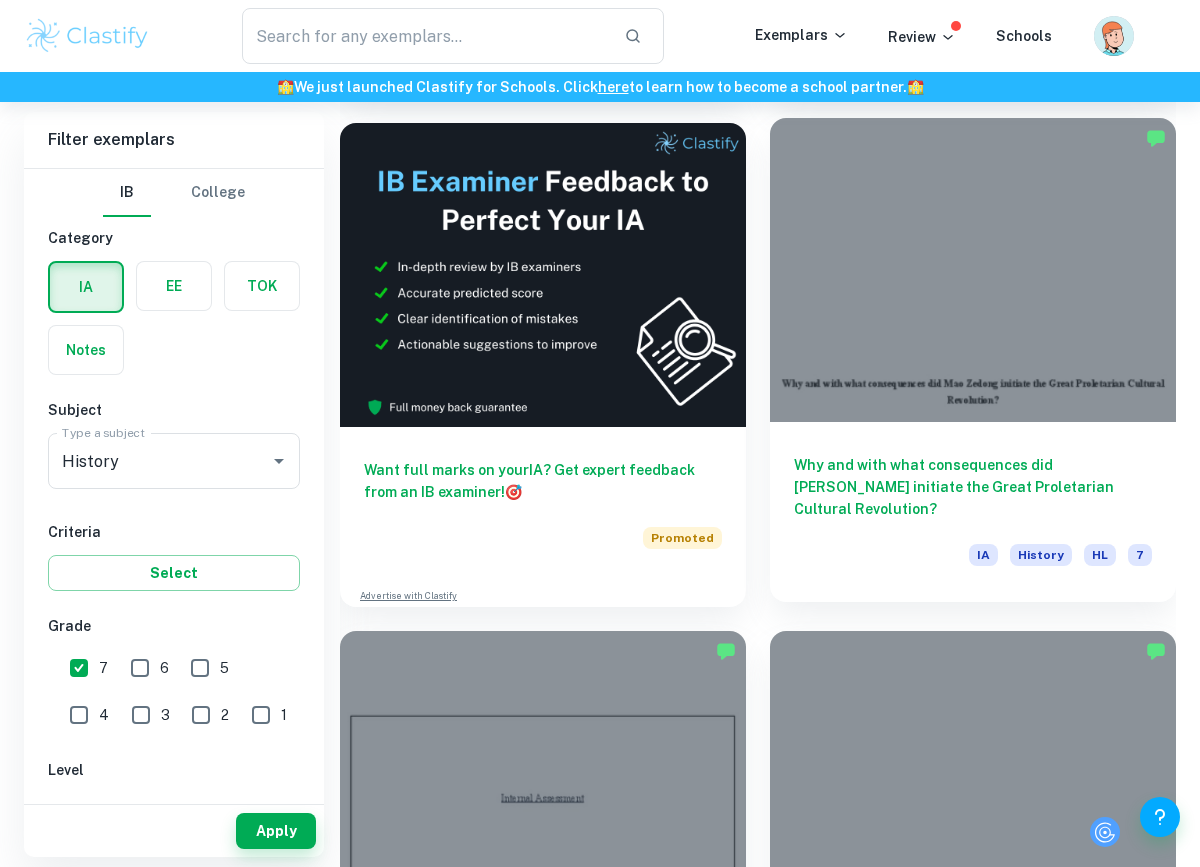 click at bounding box center (973, 270) 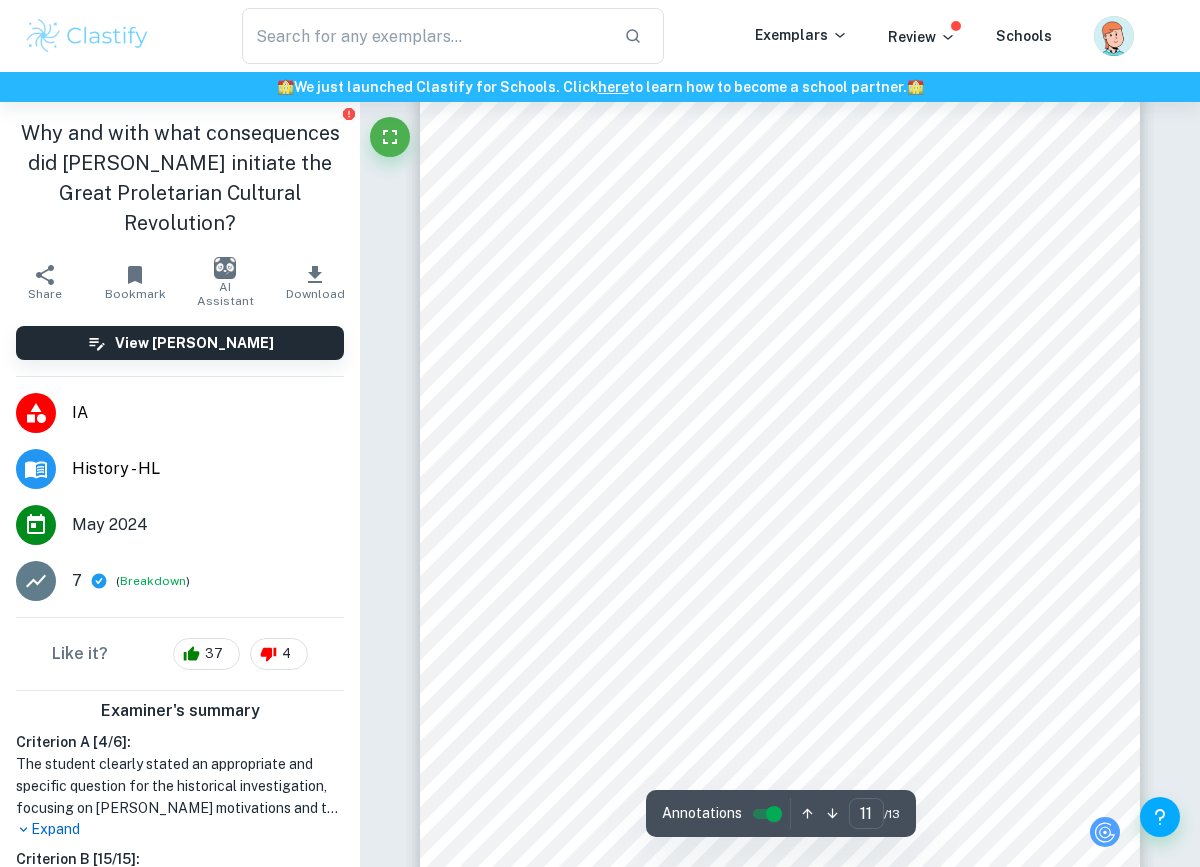 scroll, scrollTop: 9280, scrollLeft: 0, axis: vertical 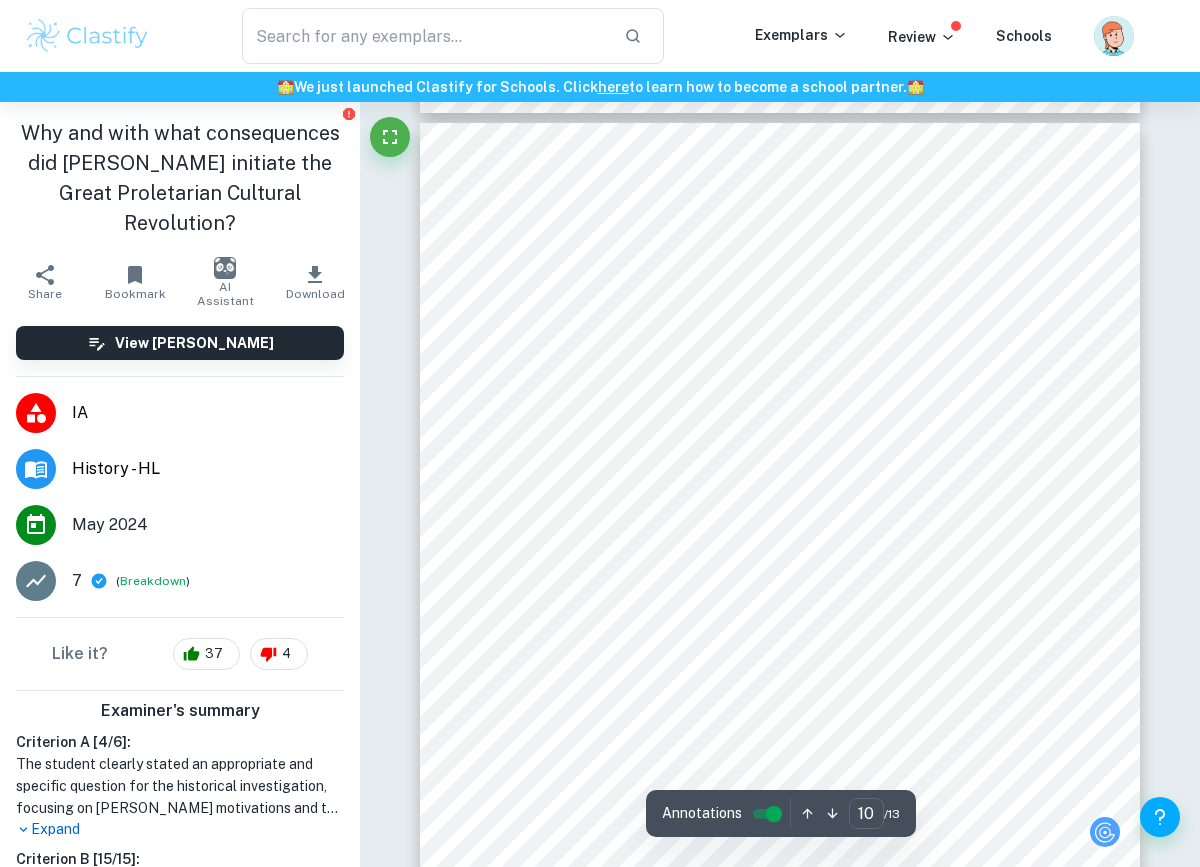 click on "restrict the independent power of the military= as [PERSON_NAME] believed that <the civilians needed to" at bounding box center [804, 379] 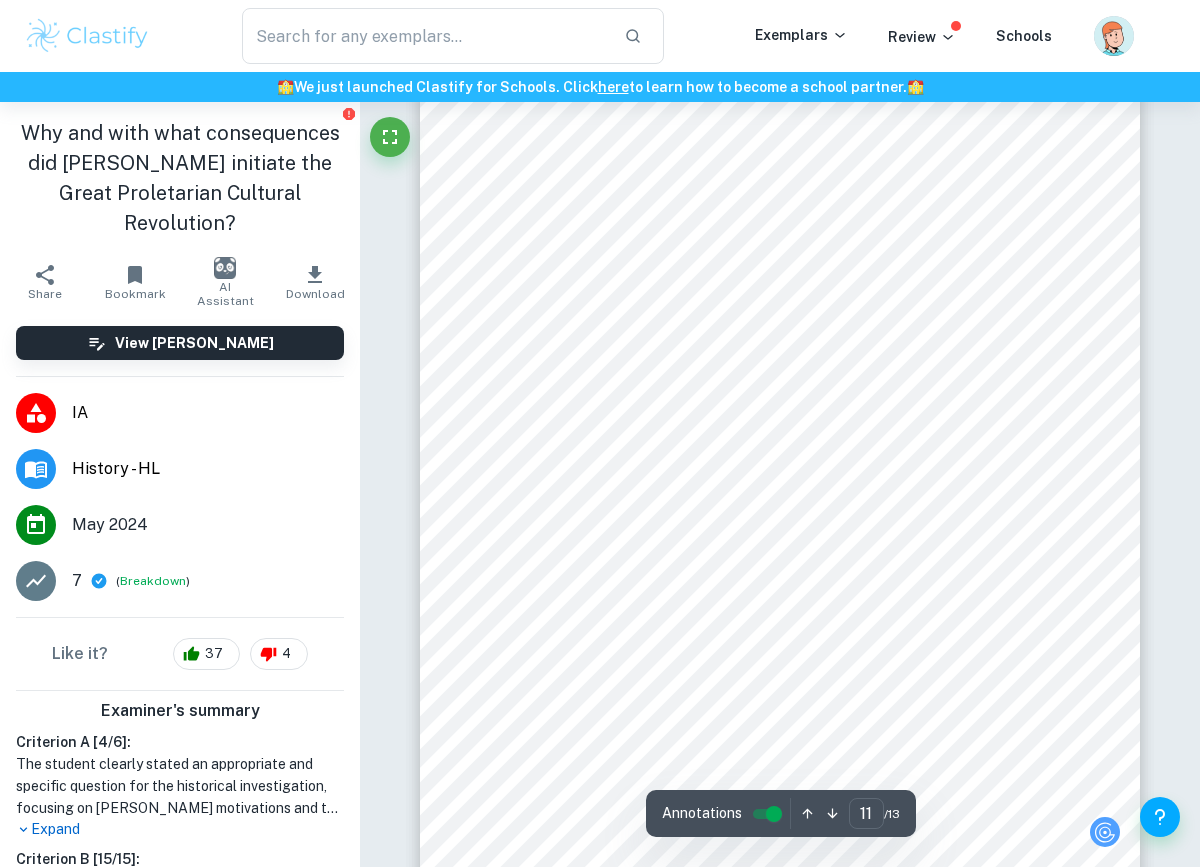 scroll, scrollTop: 9598, scrollLeft: 0, axis: vertical 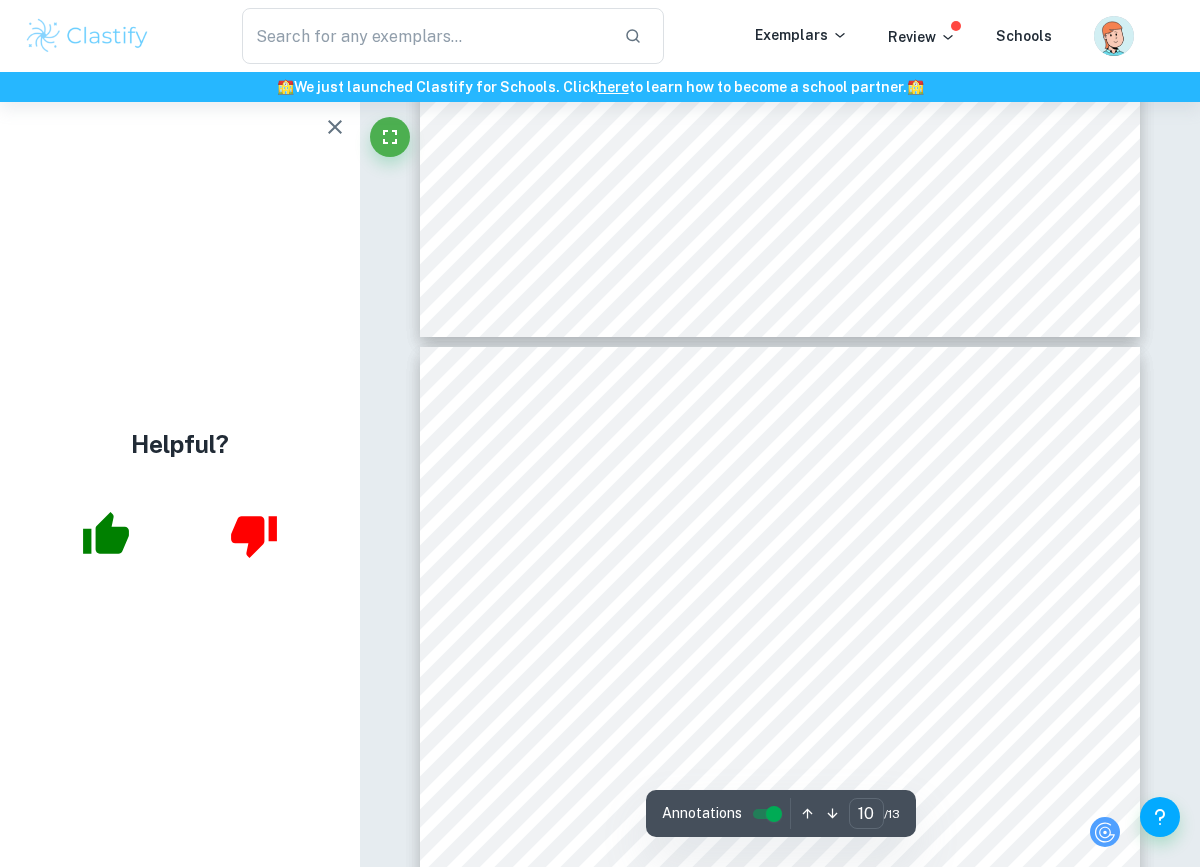 type on "9" 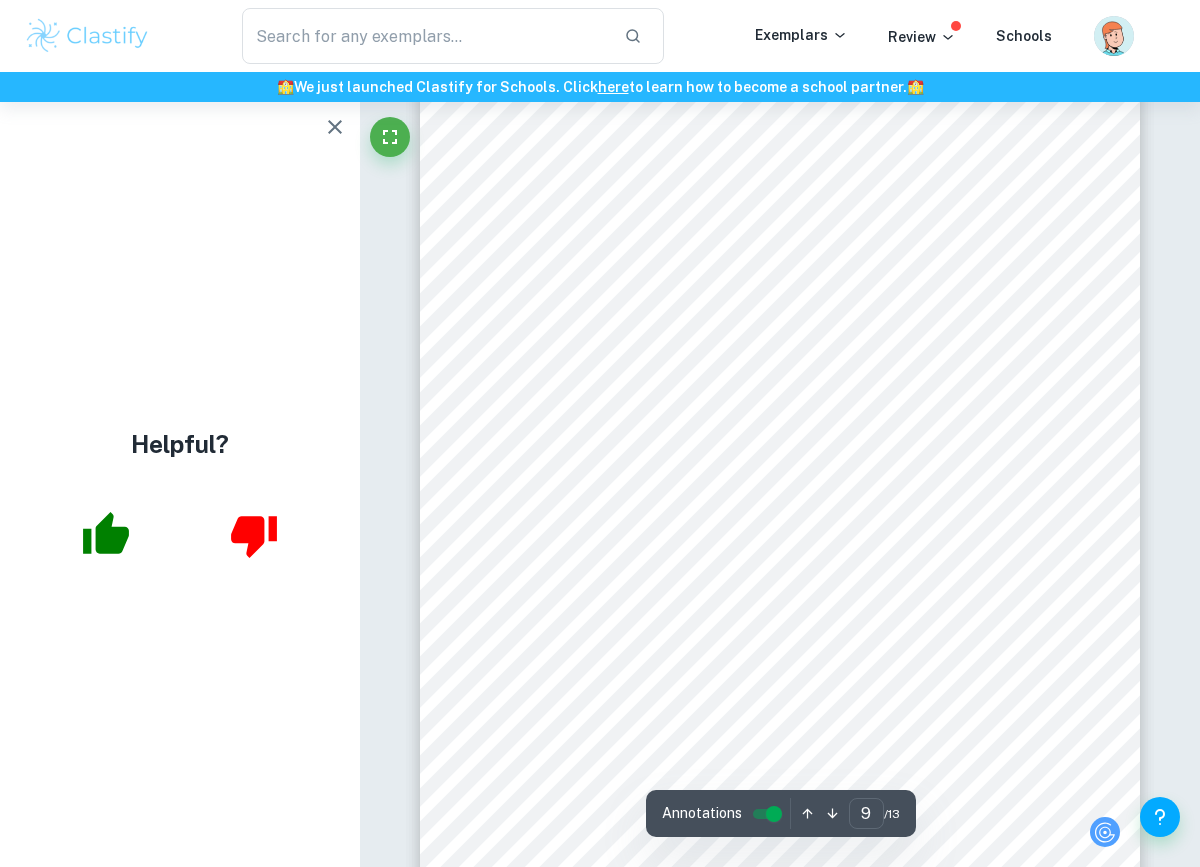 scroll, scrollTop: 7502, scrollLeft: 0, axis: vertical 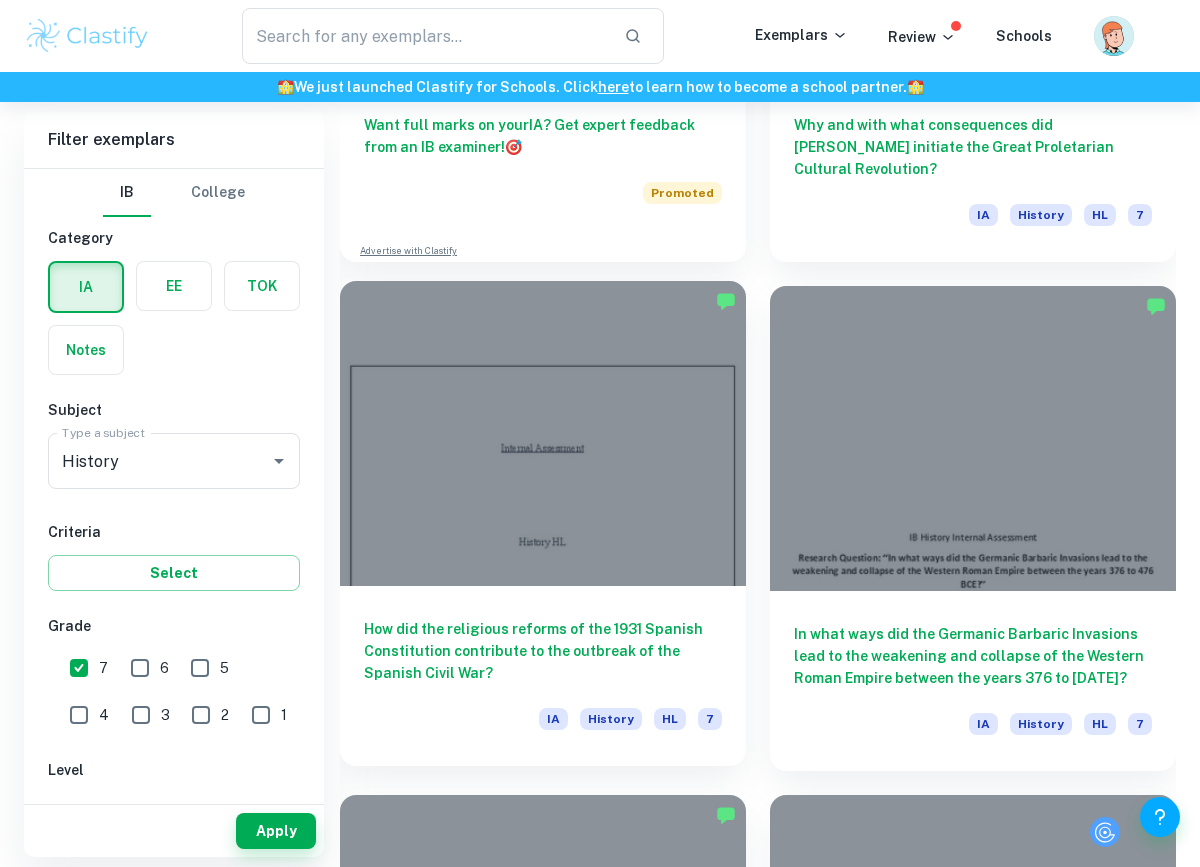 click at bounding box center (543, 433) 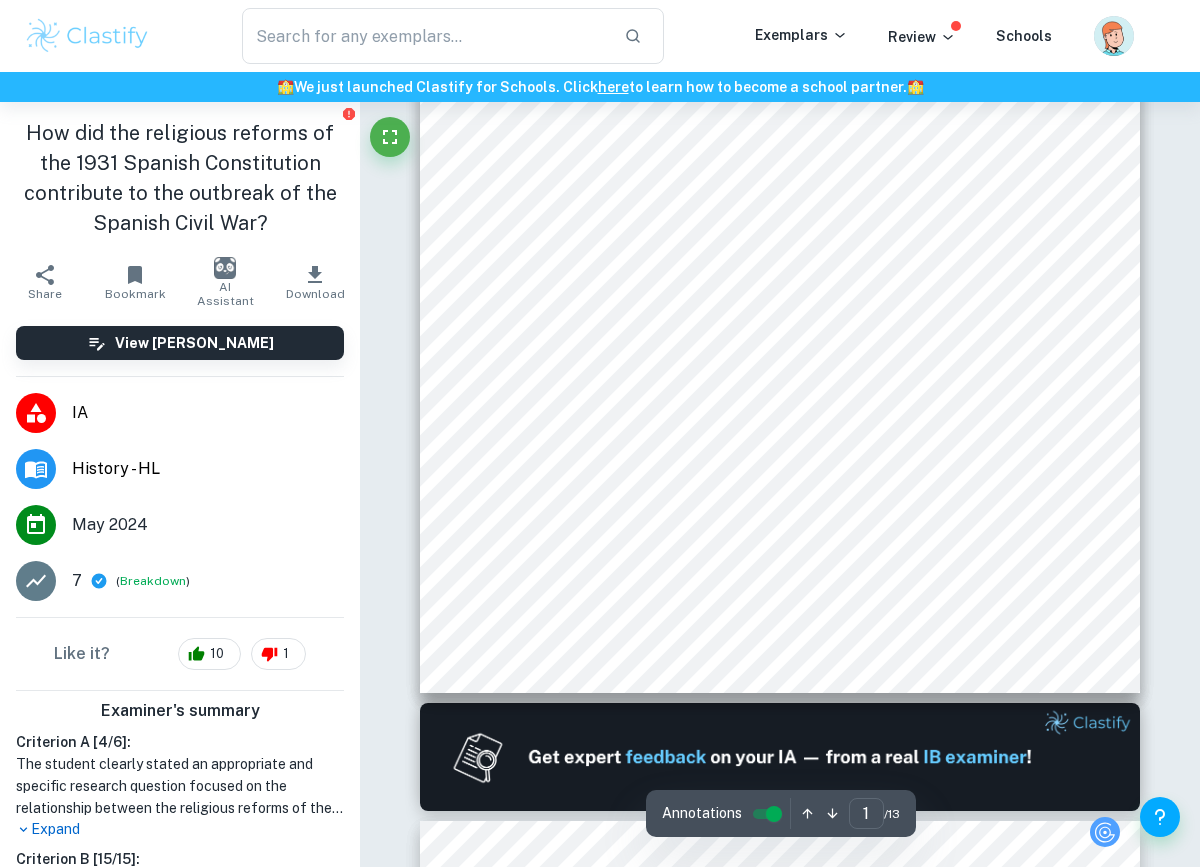 scroll, scrollTop: 447, scrollLeft: 0, axis: vertical 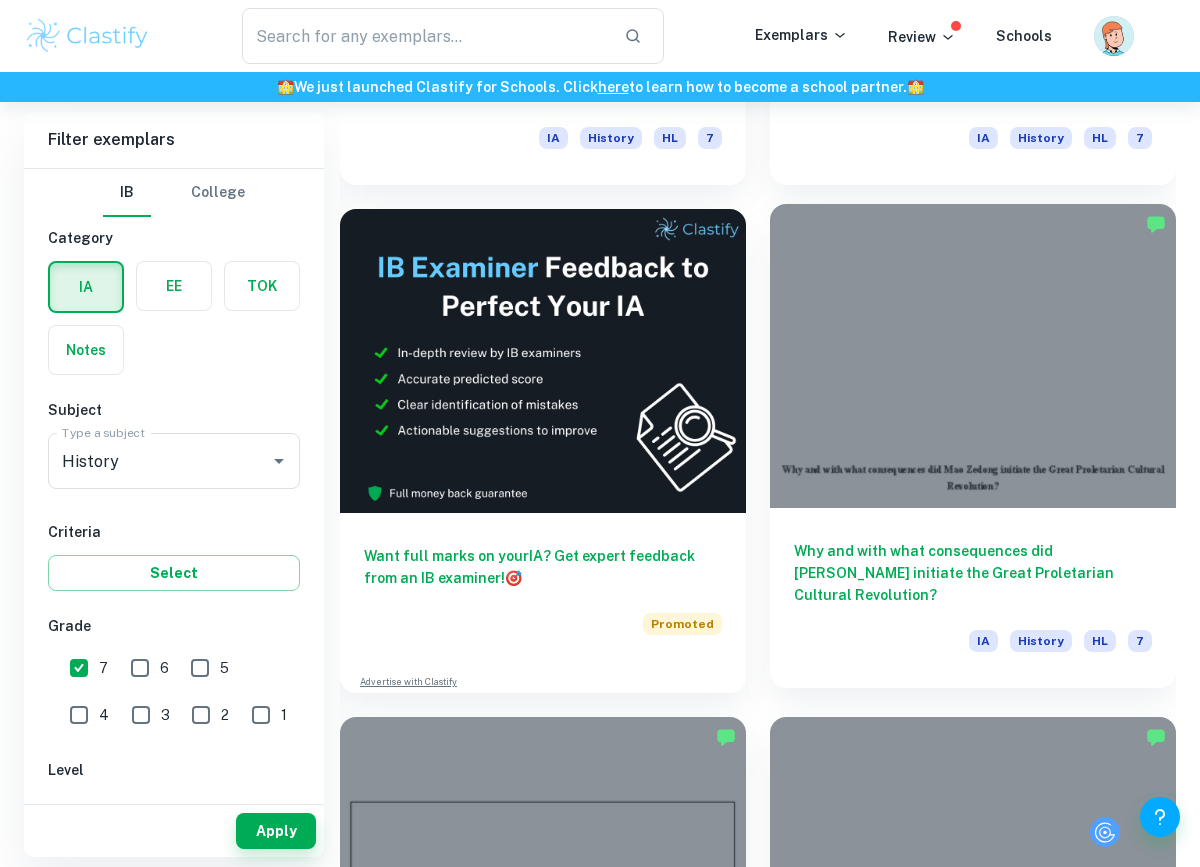 click at bounding box center (973, 356) 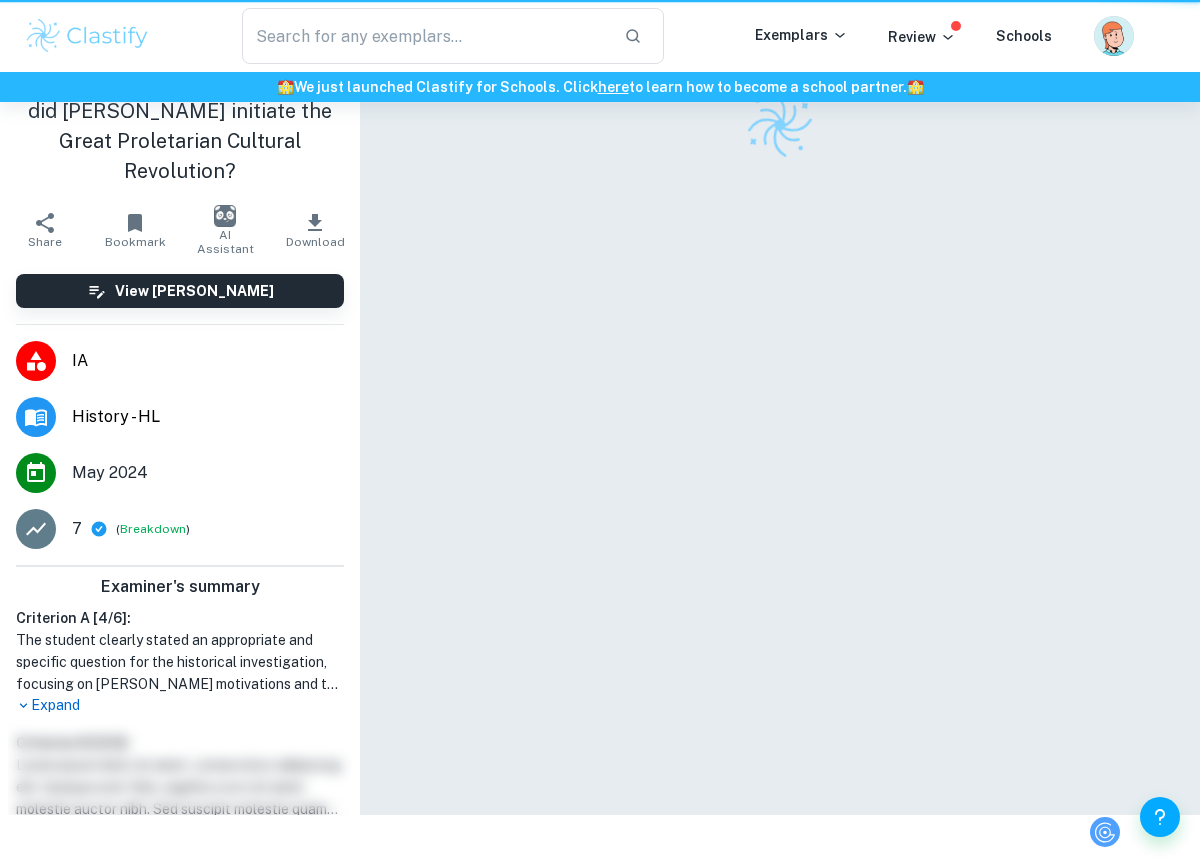 scroll, scrollTop: 0, scrollLeft: 0, axis: both 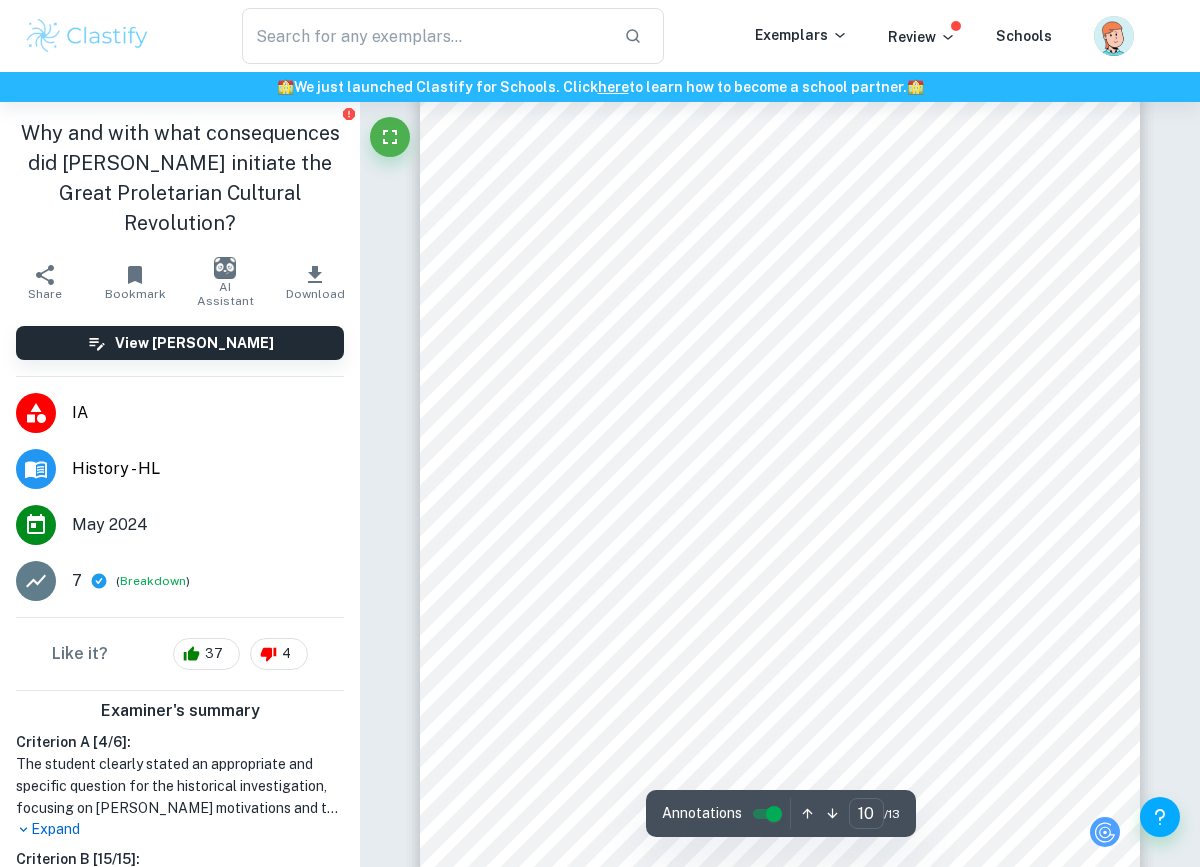 click on "his use of the PLA to suppress the civilian-led Red Guards movement directly contradicted this" at bounding box center [773, 377] 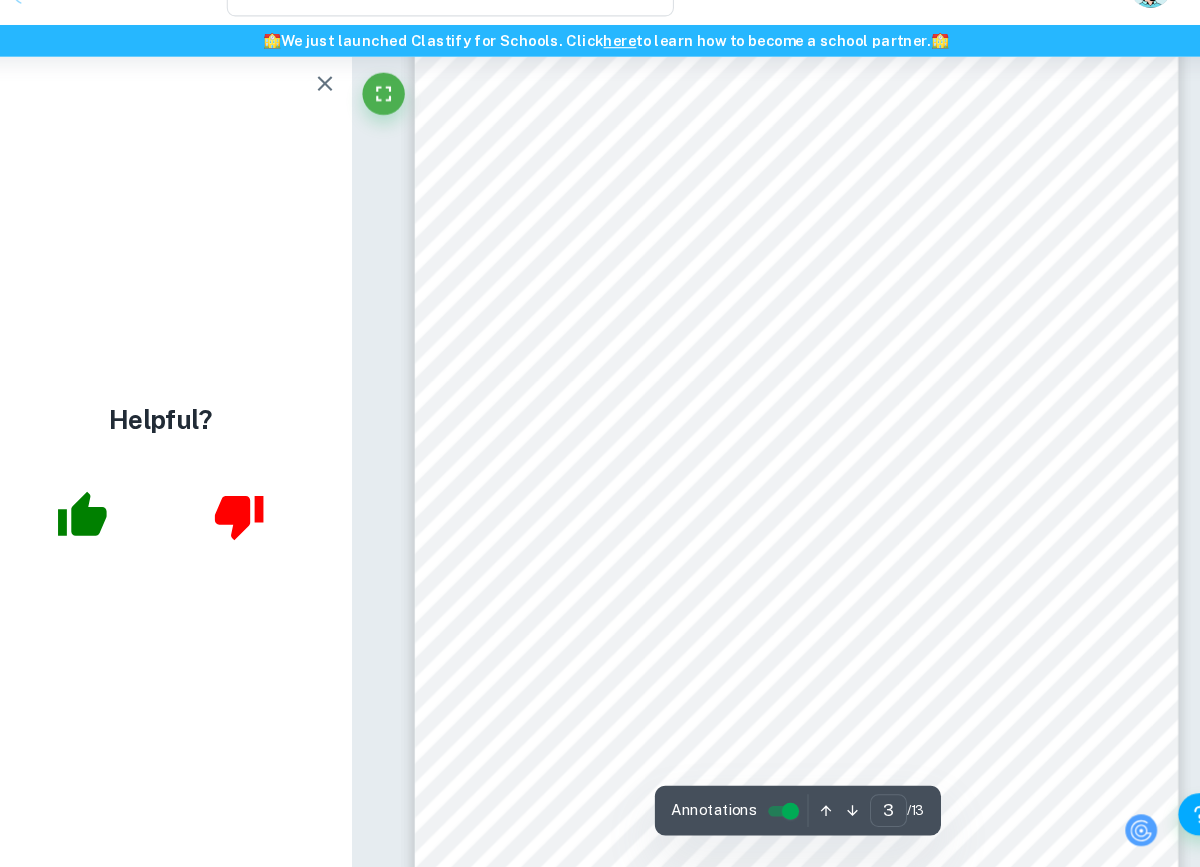 scroll, scrollTop: 2288, scrollLeft: 0, axis: vertical 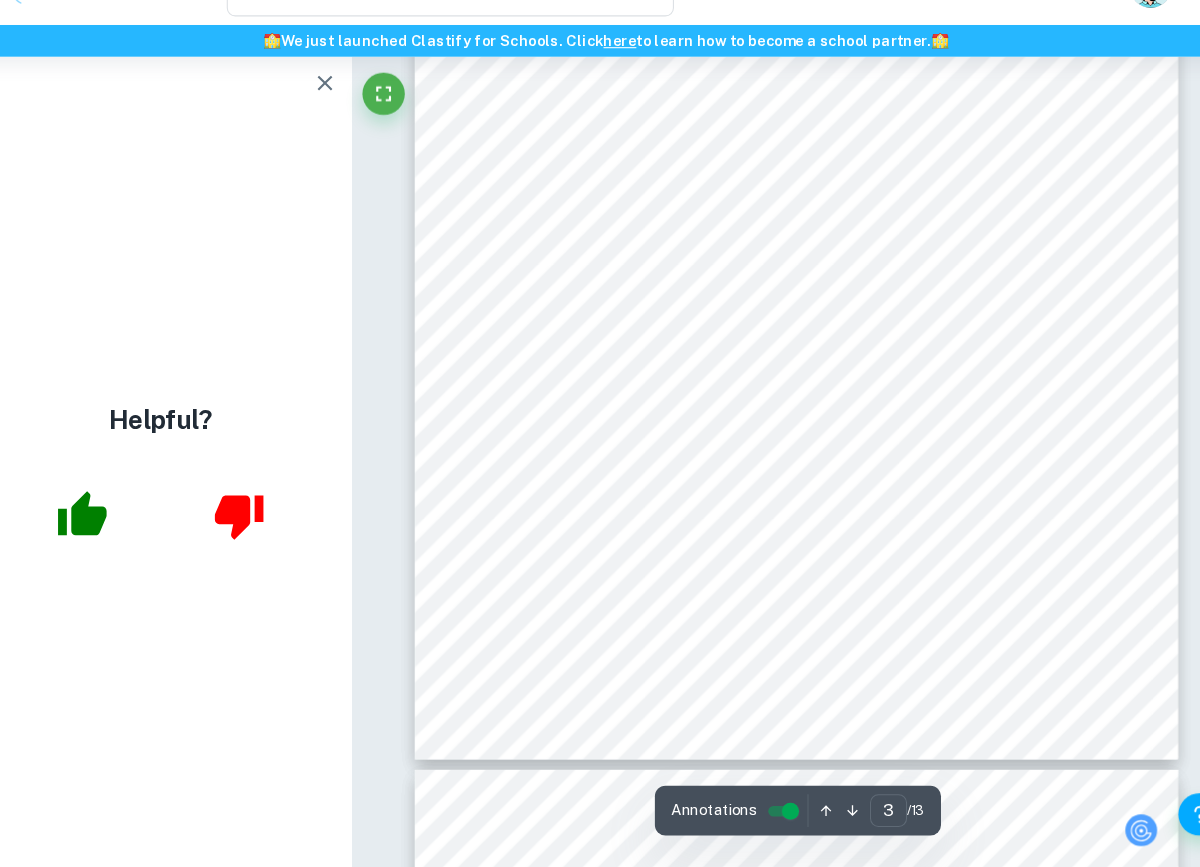 click on "2 limitation   to the   purpose . The authors <conducted extensive interviews in 35 countries= 5   with victims of the Cultural Revolution, a   value   to the   content   as they evaluated new primary sources. However, a   limitation   to the   content   was their inability to reveal the origins of many of their claims, which rendered their sources <of a validity analogous, say, to the Tiananmen Papers. 6 = 7 Source B: MacFarquhar, [PERSON_NAME], and [PERSON_NAME].   Mao9s Last Revolution . [GEOGRAPHIC_DATA], [US_STATE]: [PERSON_NAME] Press, 2006. [PERSON_NAME] was known as <one of the most significant sinologists of the last 100 years= 8   due to his extensive research on the origins of the Cultural Revolution, as seen through his preceding trilogy on the topic. His partnership with [PERSON_NAME], known for <ferreting out primary source materials& within [GEOGRAPHIC_DATA],= 9   enabled   Mao9s Last Revolution   to be the <penultimate account of elite politics during the [Cultural Revolution],= 10   providing   value" at bounding box center [780, 300] 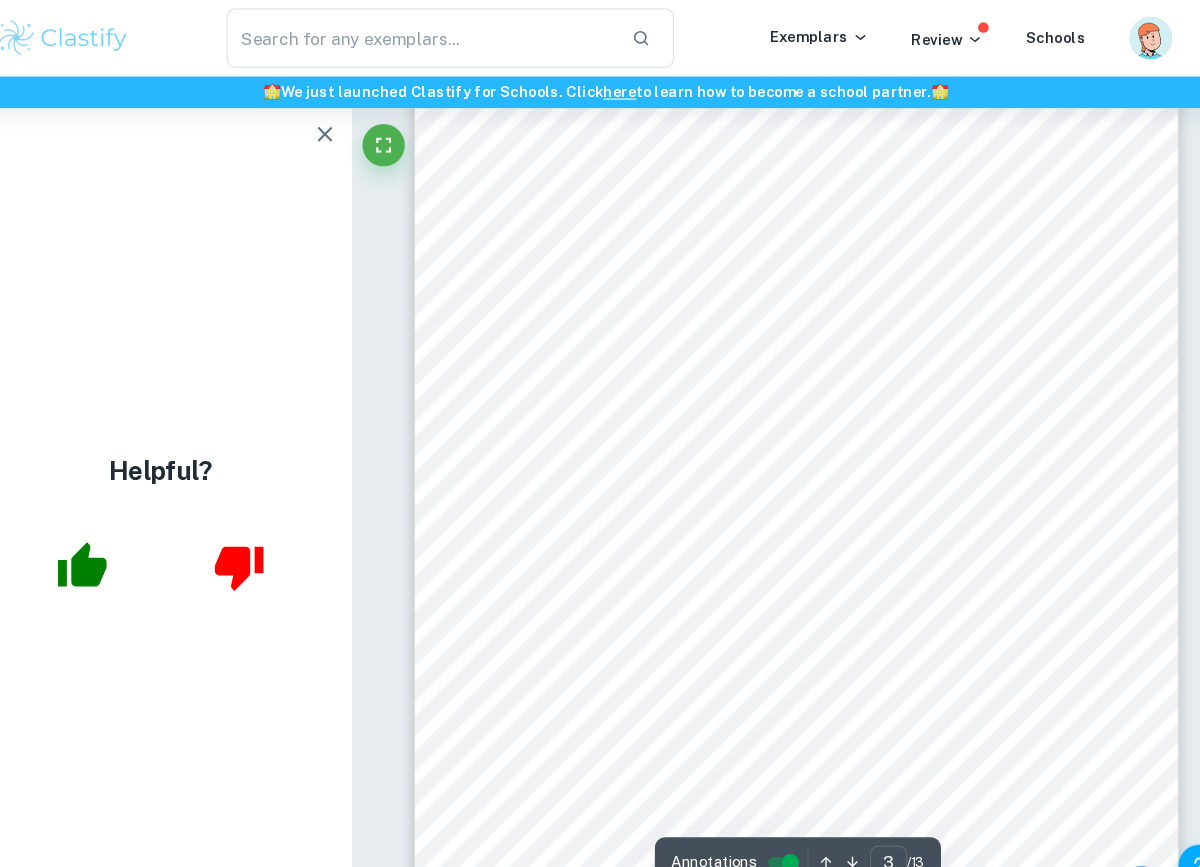 scroll, scrollTop: 2052, scrollLeft: 0, axis: vertical 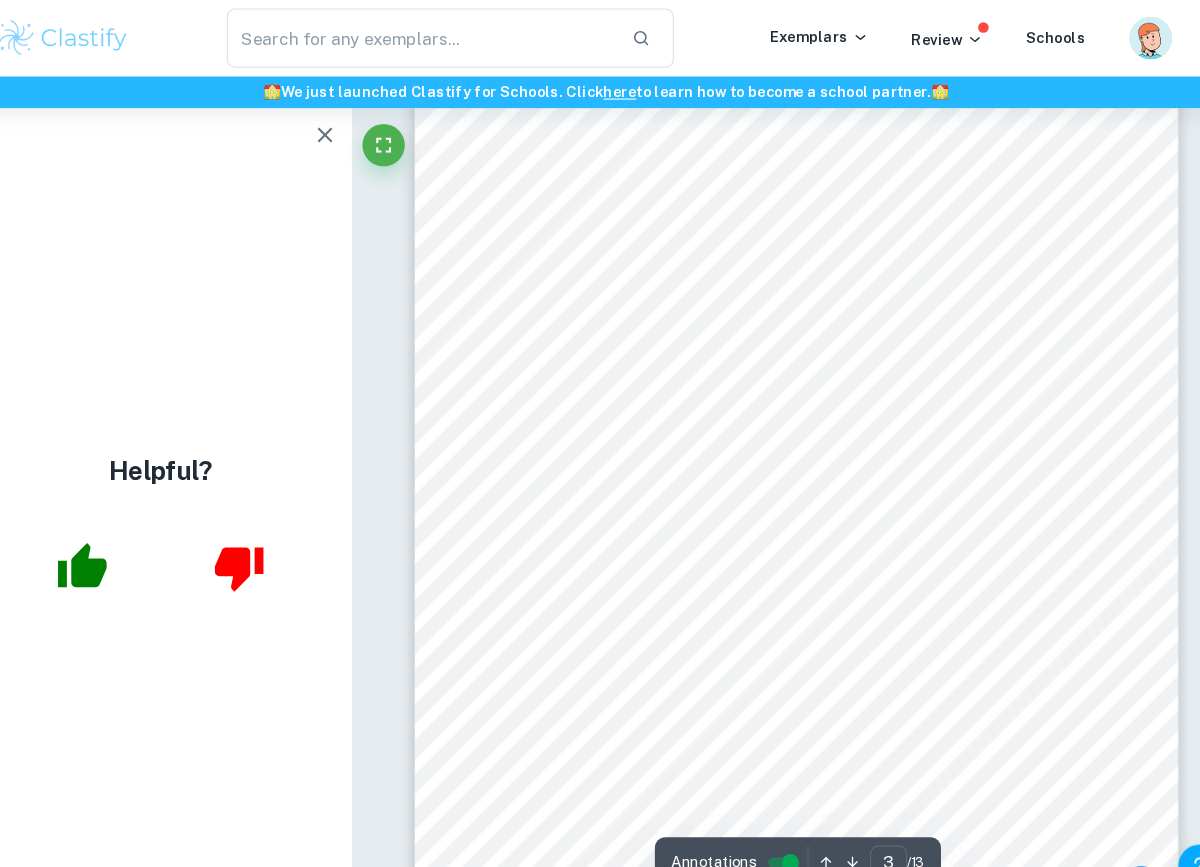 click 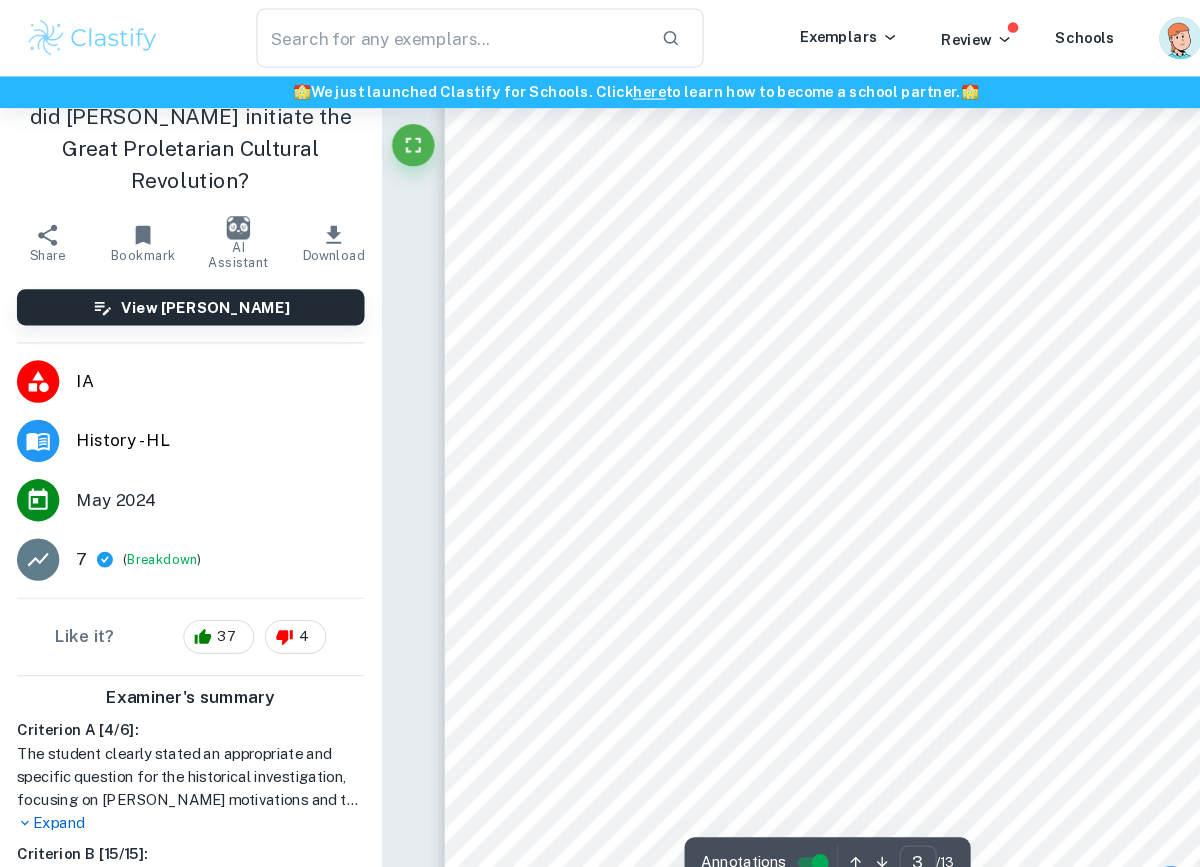 scroll, scrollTop: 120, scrollLeft: 0, axis: vertical 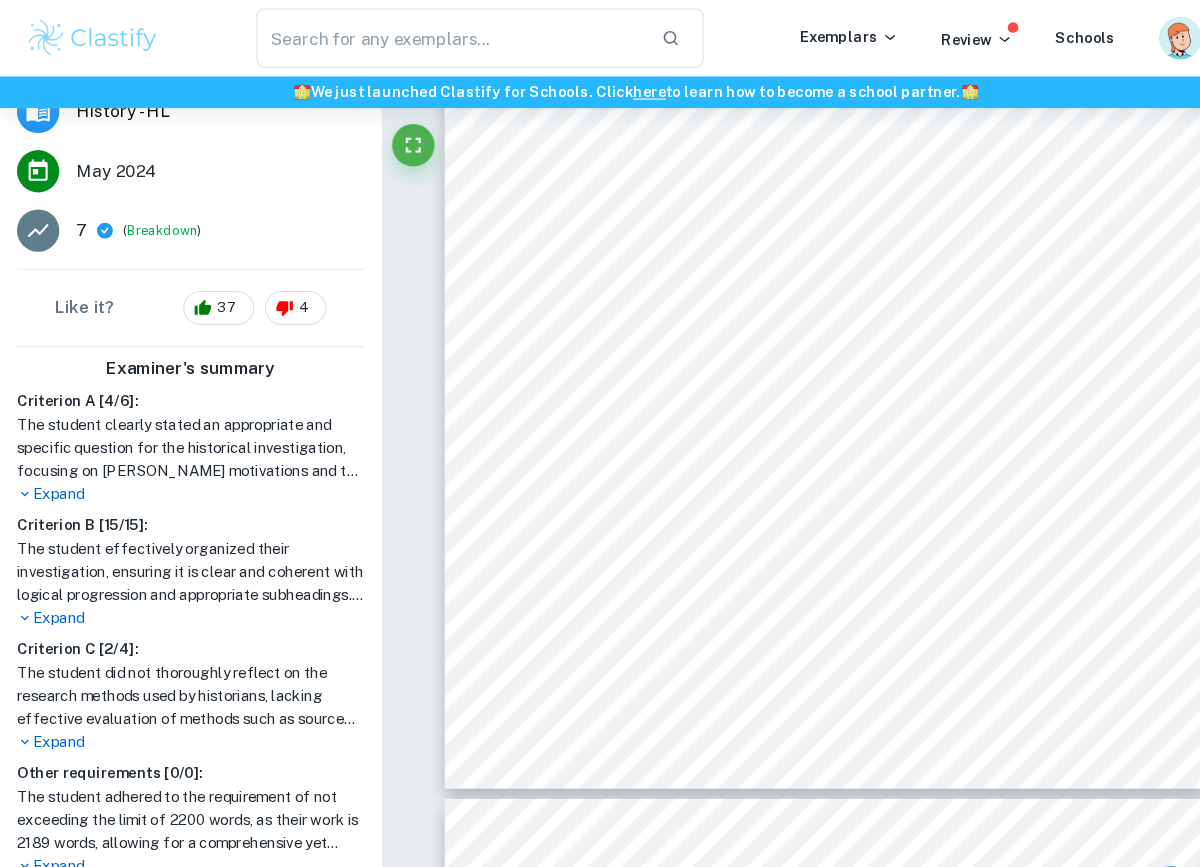 click on "Expand" at bounding box center (180, 466) 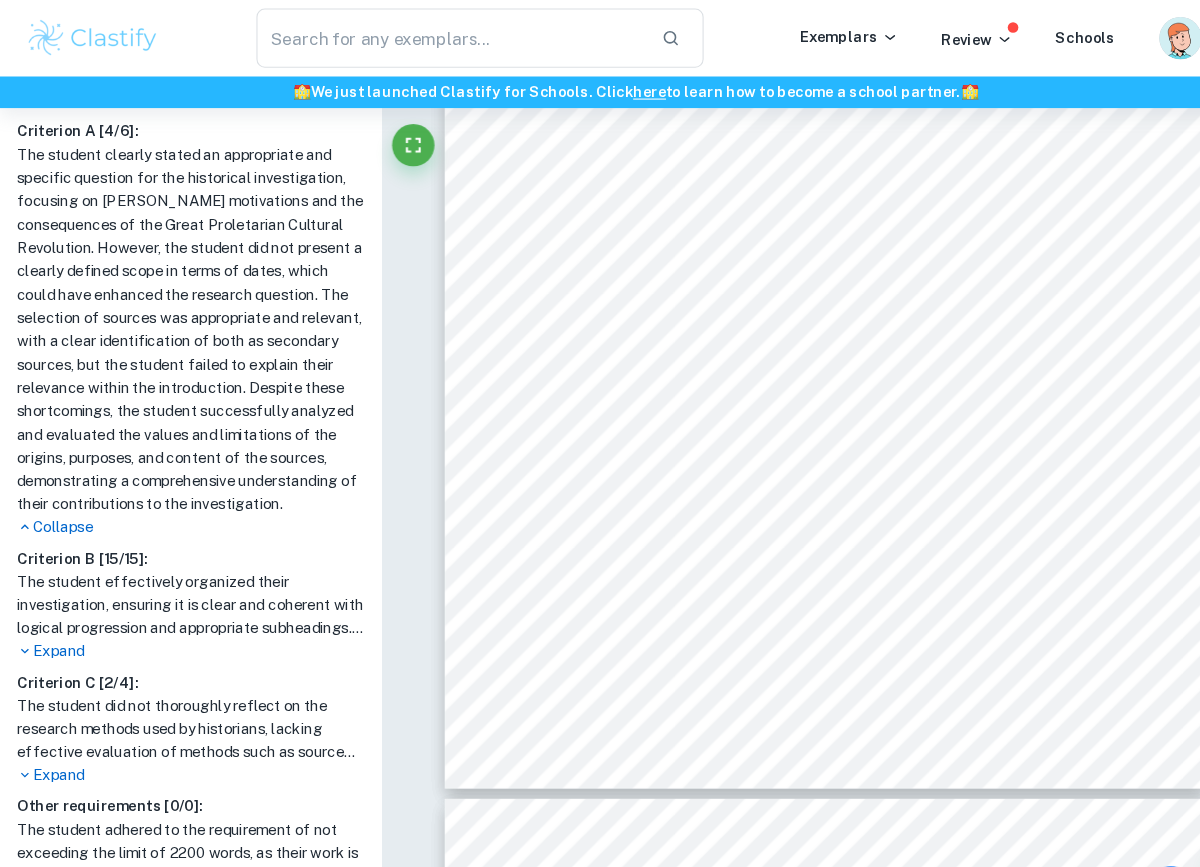 scroll, scrollTop: 649, scrollLeft: 0, axis: vertical 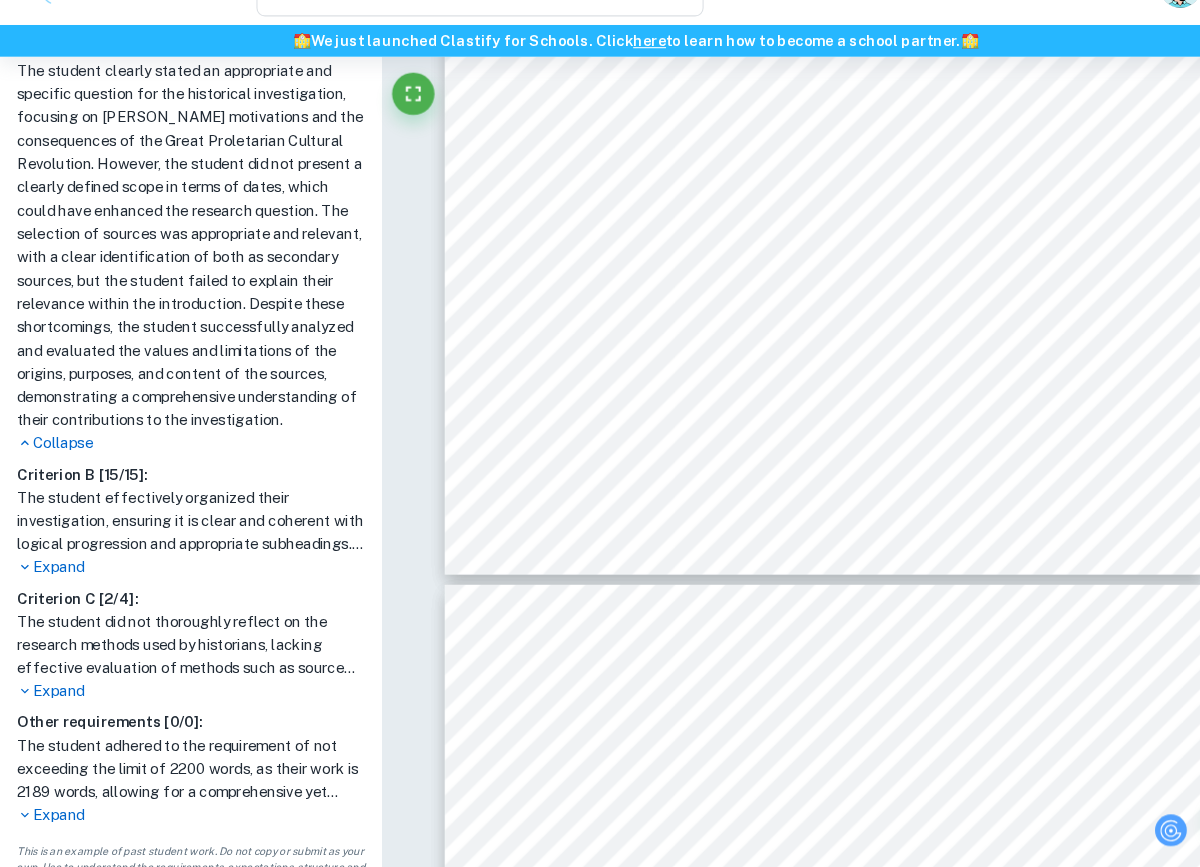 click on "Expand" at bounding box center [180, 817] 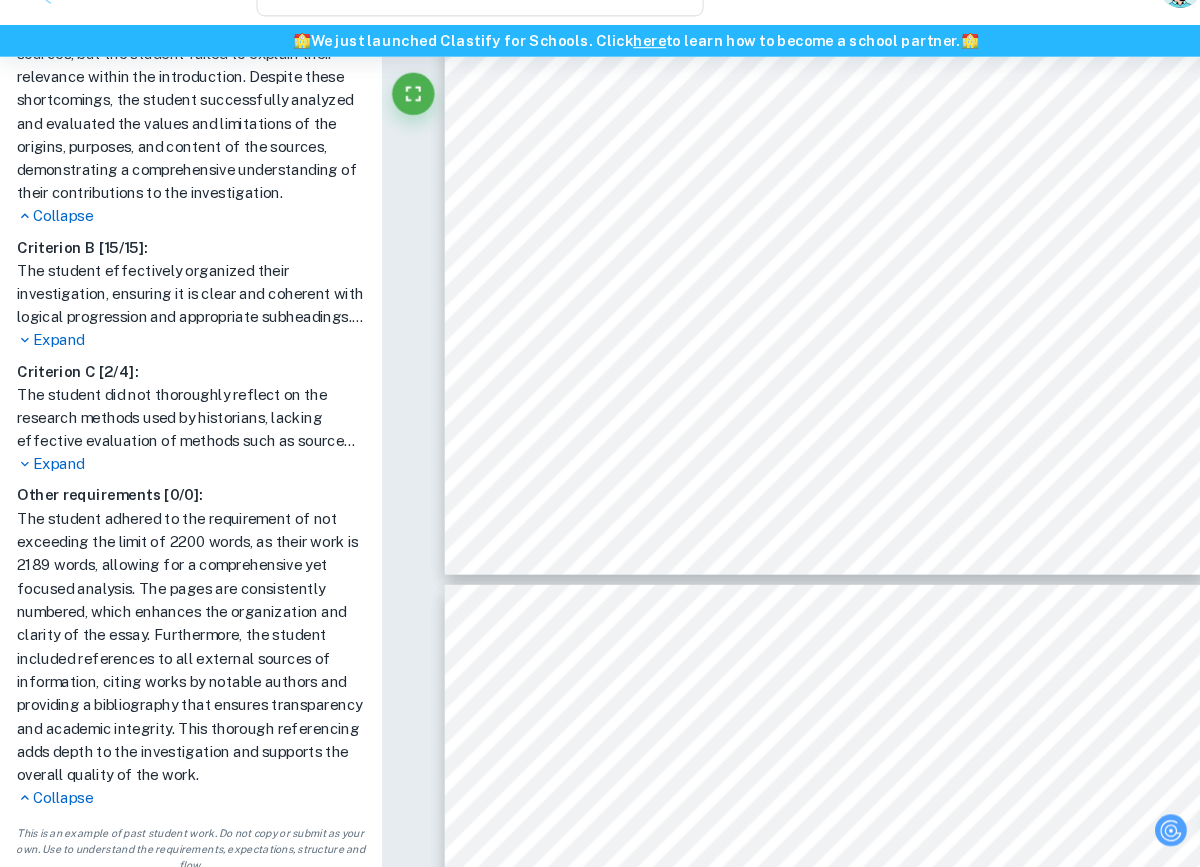 scroll, scrollTop: 869, scrollLeft: 0, axis: vertical 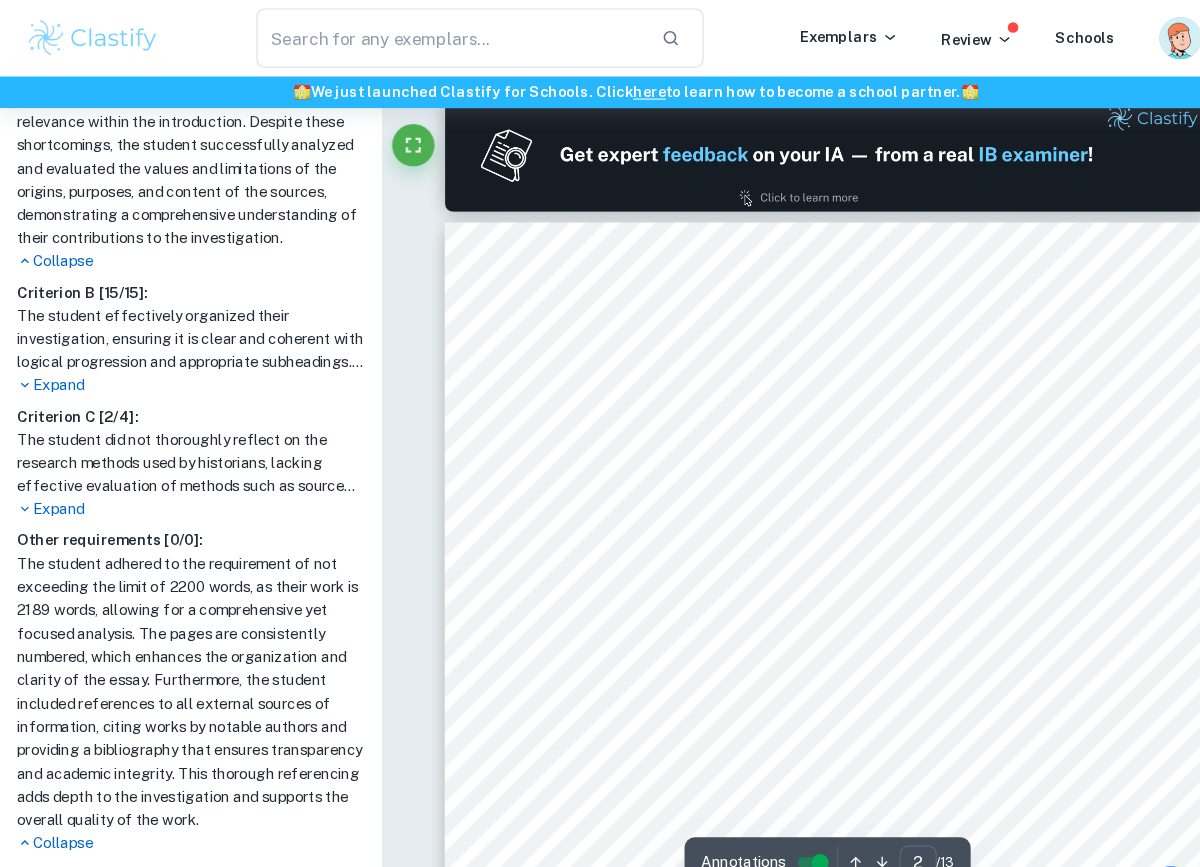 type on "1" 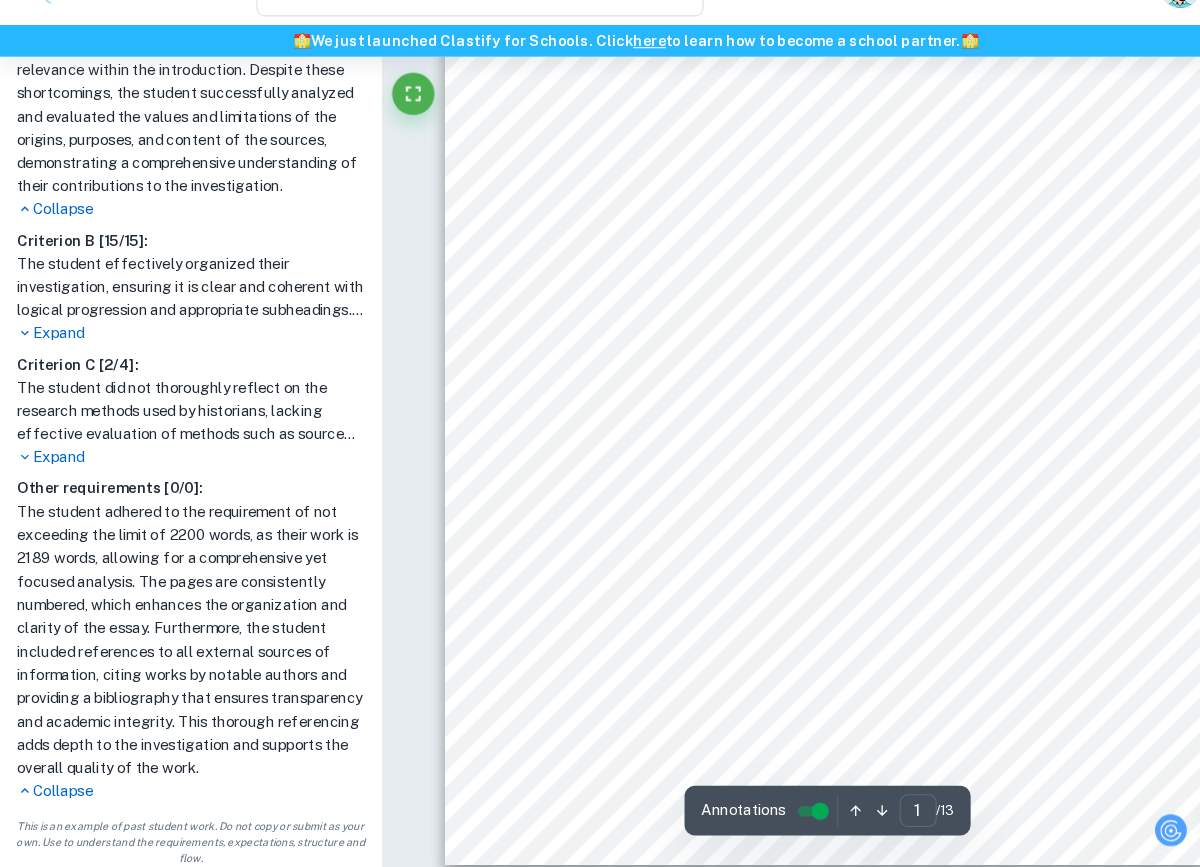 scroll, scrollTop: 262, scrollLeft: 0, axis: vertical 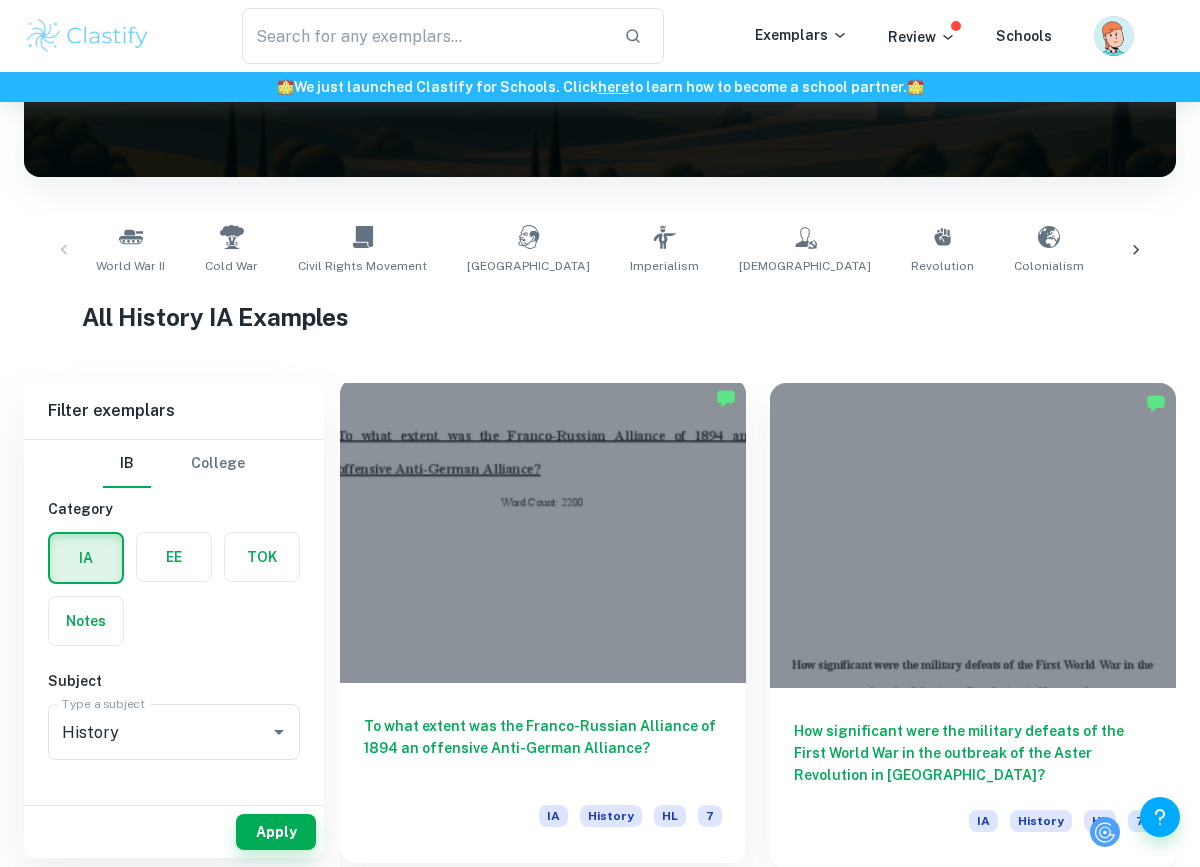 click at bounding box center (543, 530) 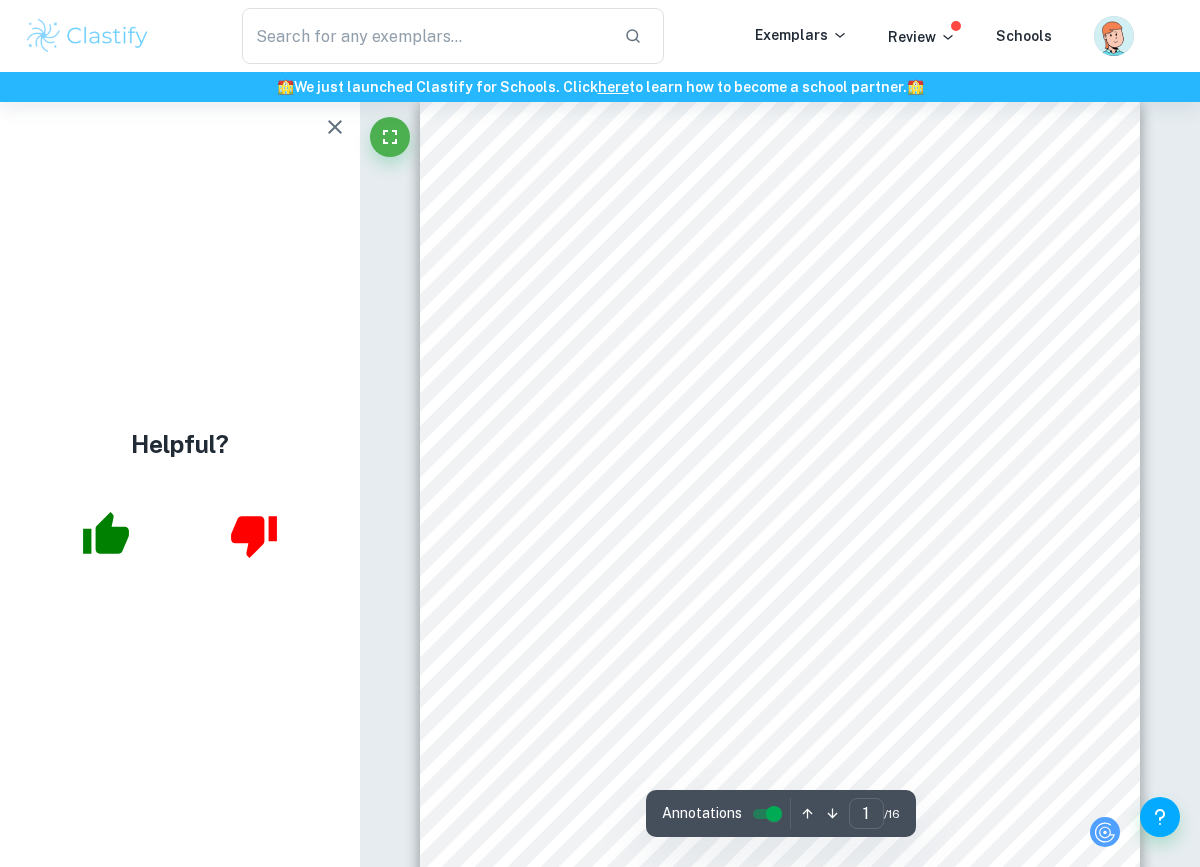 scroll, scrollTop: 20, scrollLeft: 0, axis: vertical 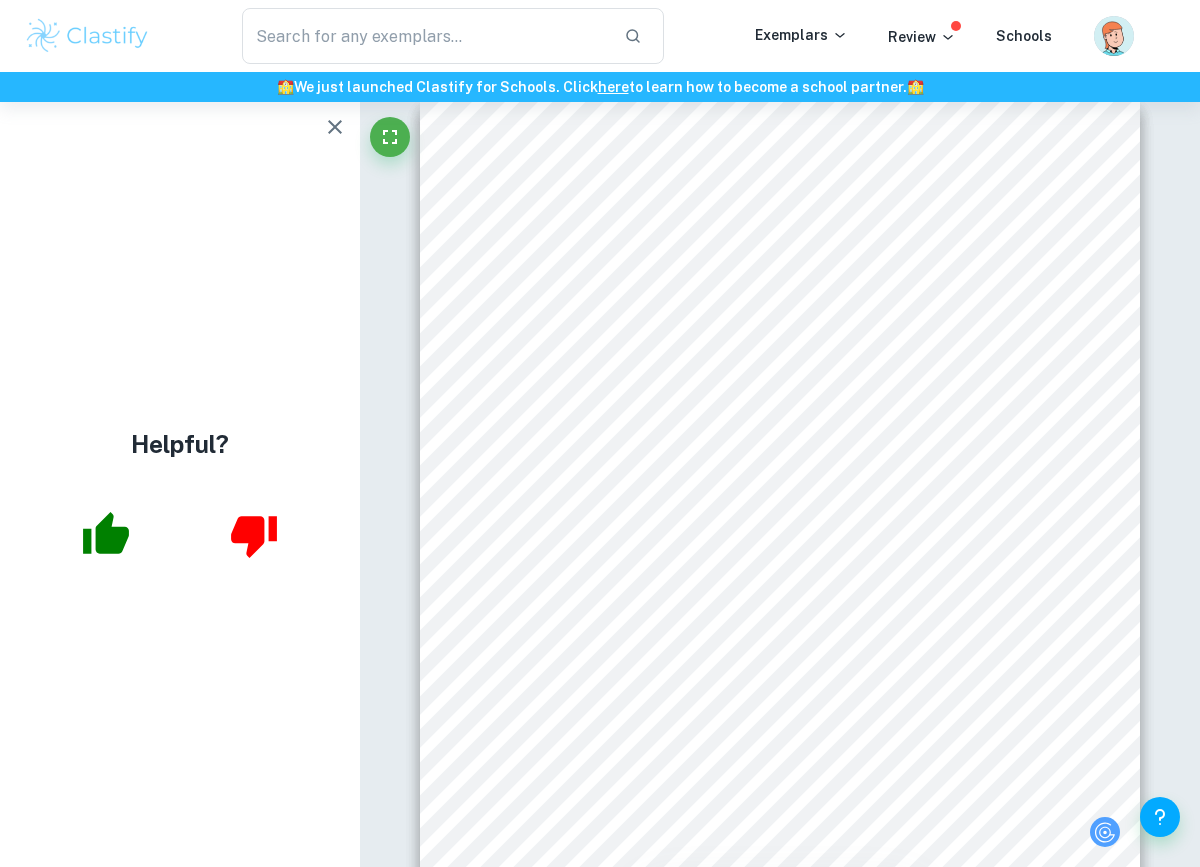 click 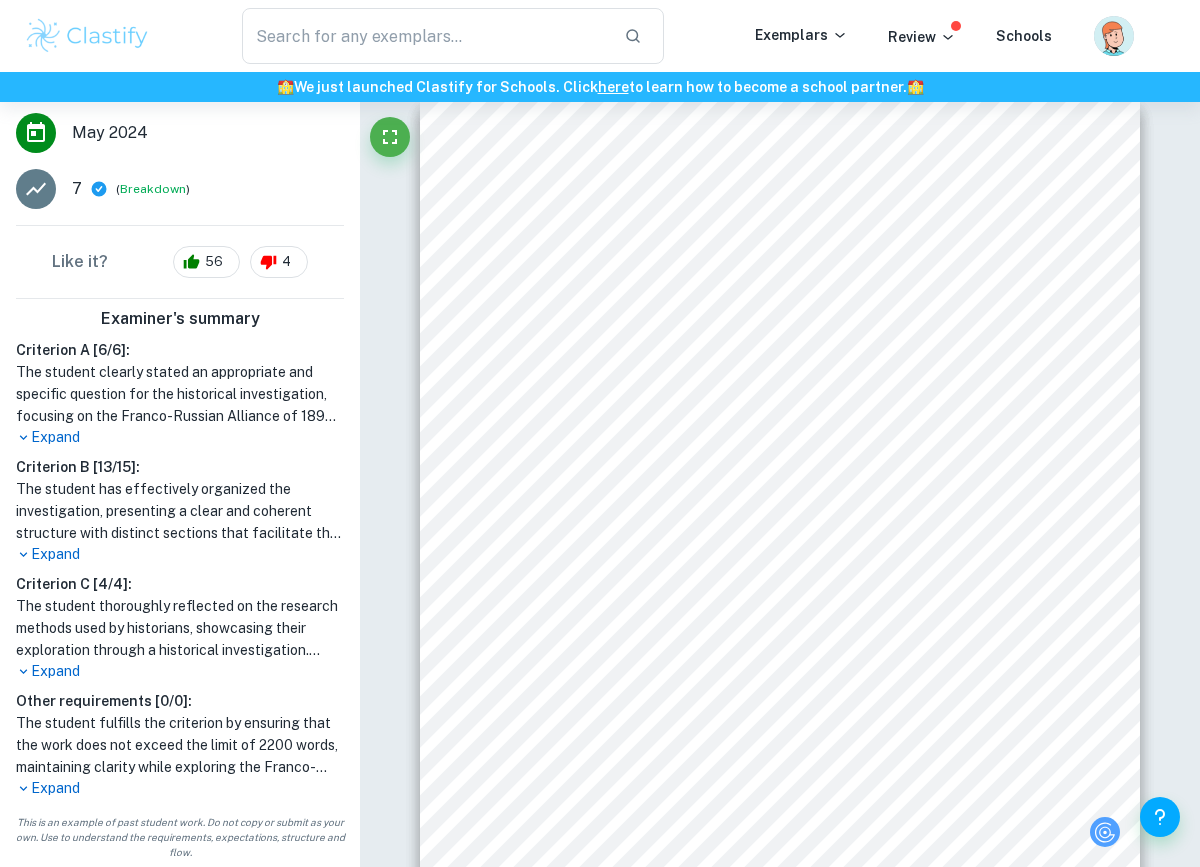 scroll, scrollTop: 363, scrollLeft: 0, axis: vertical 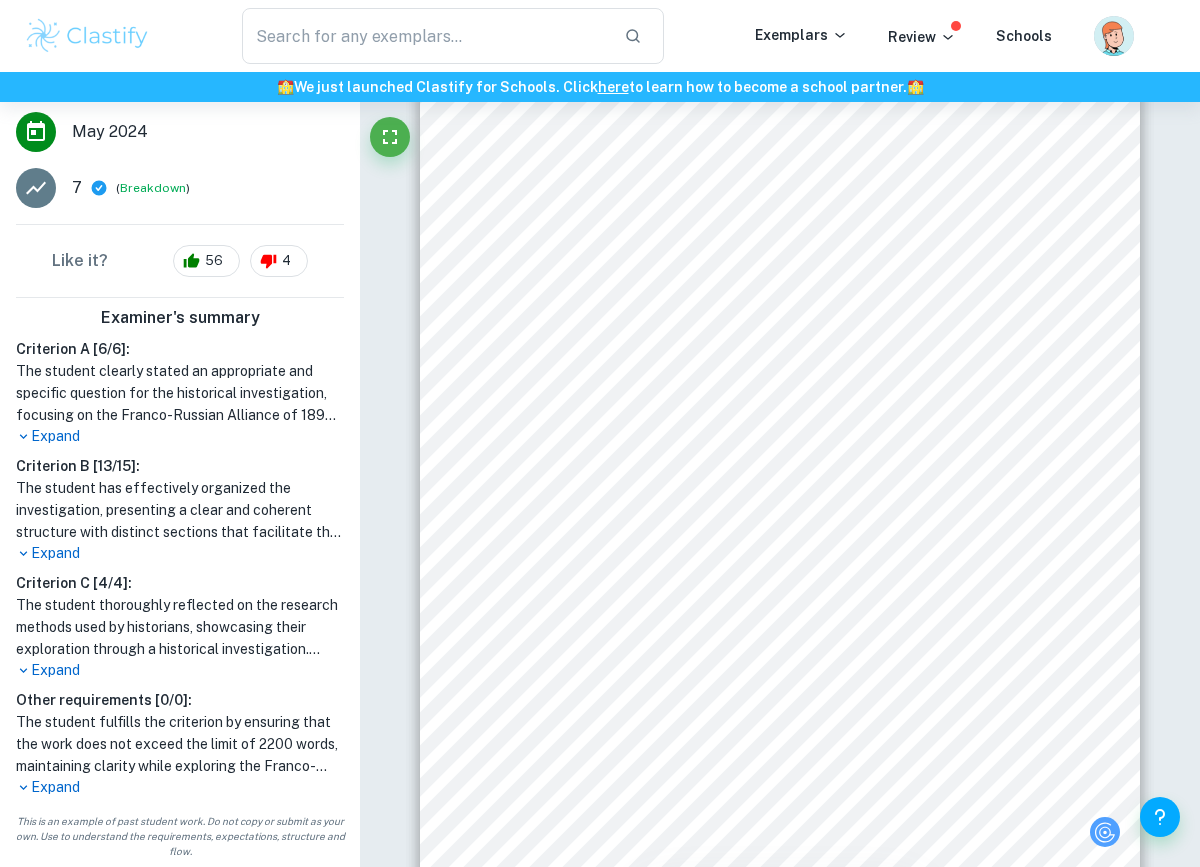 click on "Expand" at bounding box center (180, 787) 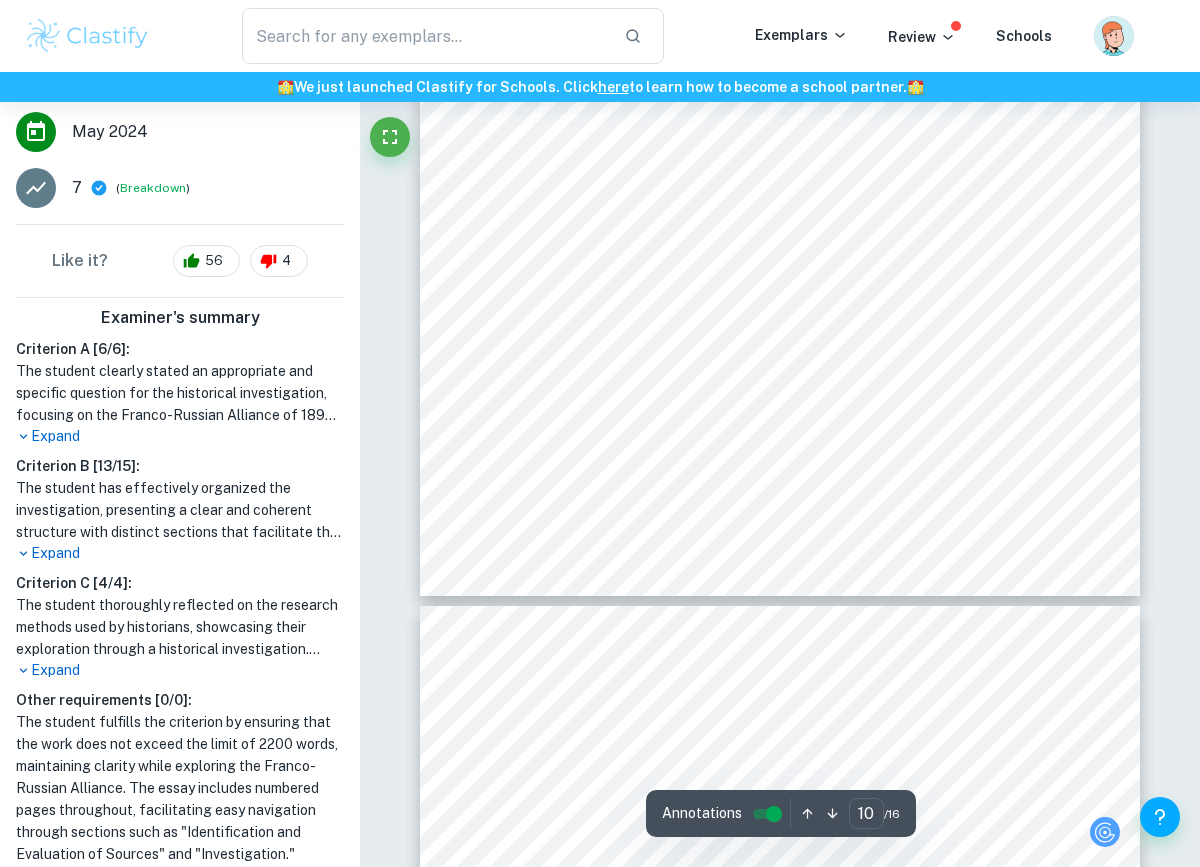 scroll, scrollTop: 9881, scrollLeft: 0, axis: vertical 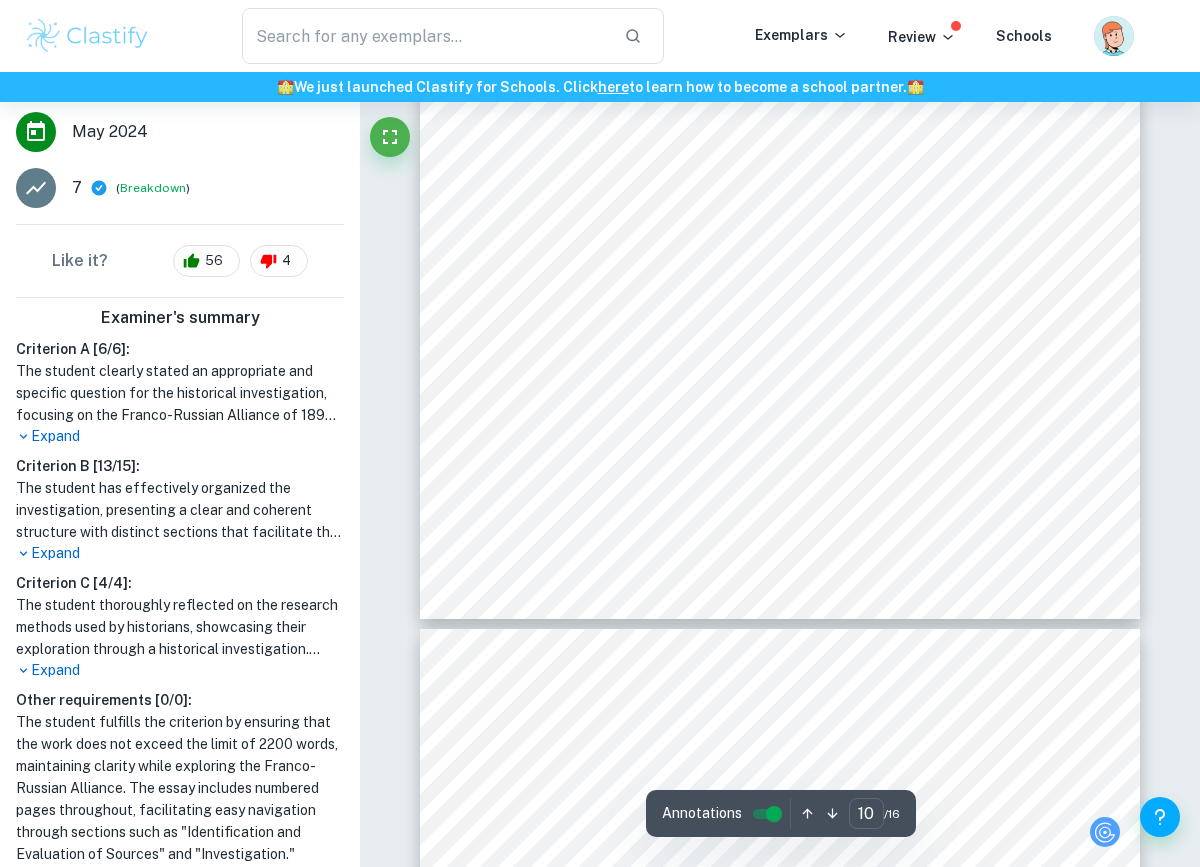 drag, startPoint x: 484, startPoint y: 277, endPoint x: 564, endPoint y: 292, distance: 81.394104 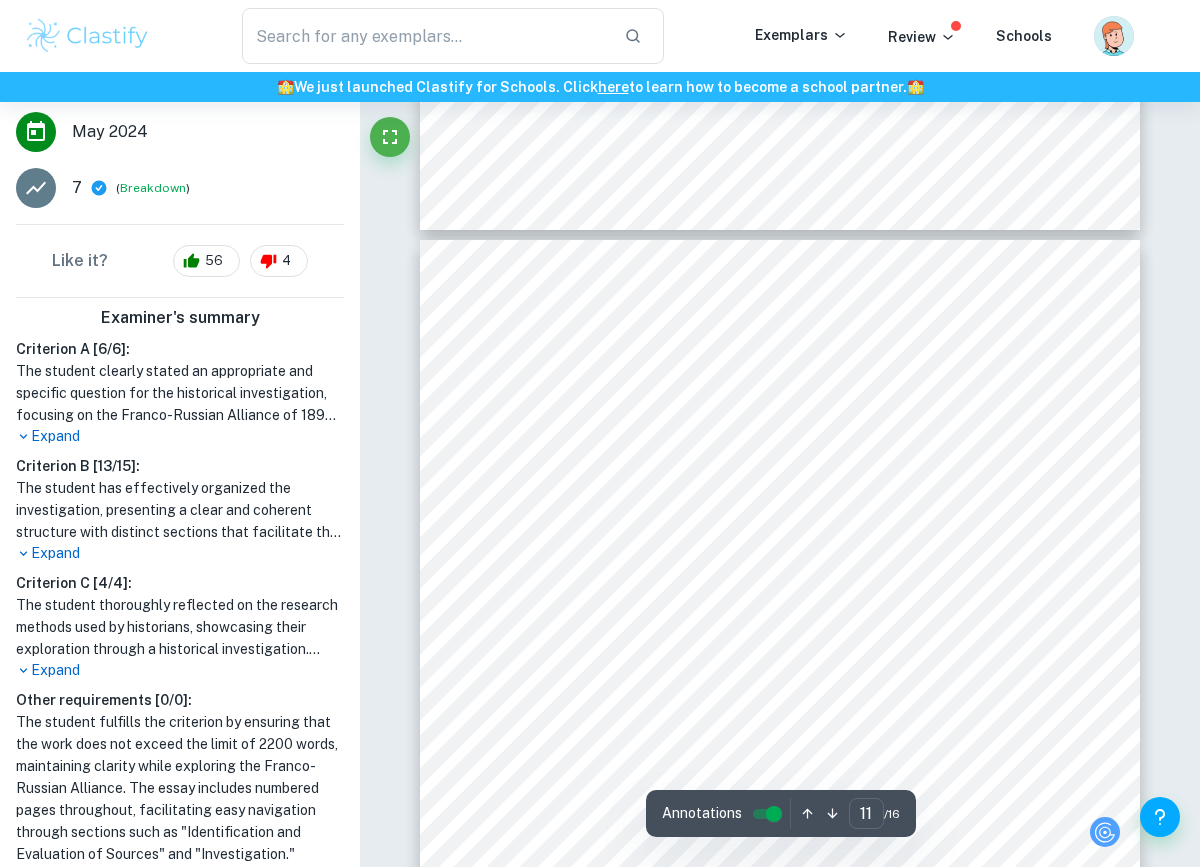 drag, startPoint x: 484, startPoint y: 312, endPoint x: 499, endPoint y: 266, distance: 48.38388 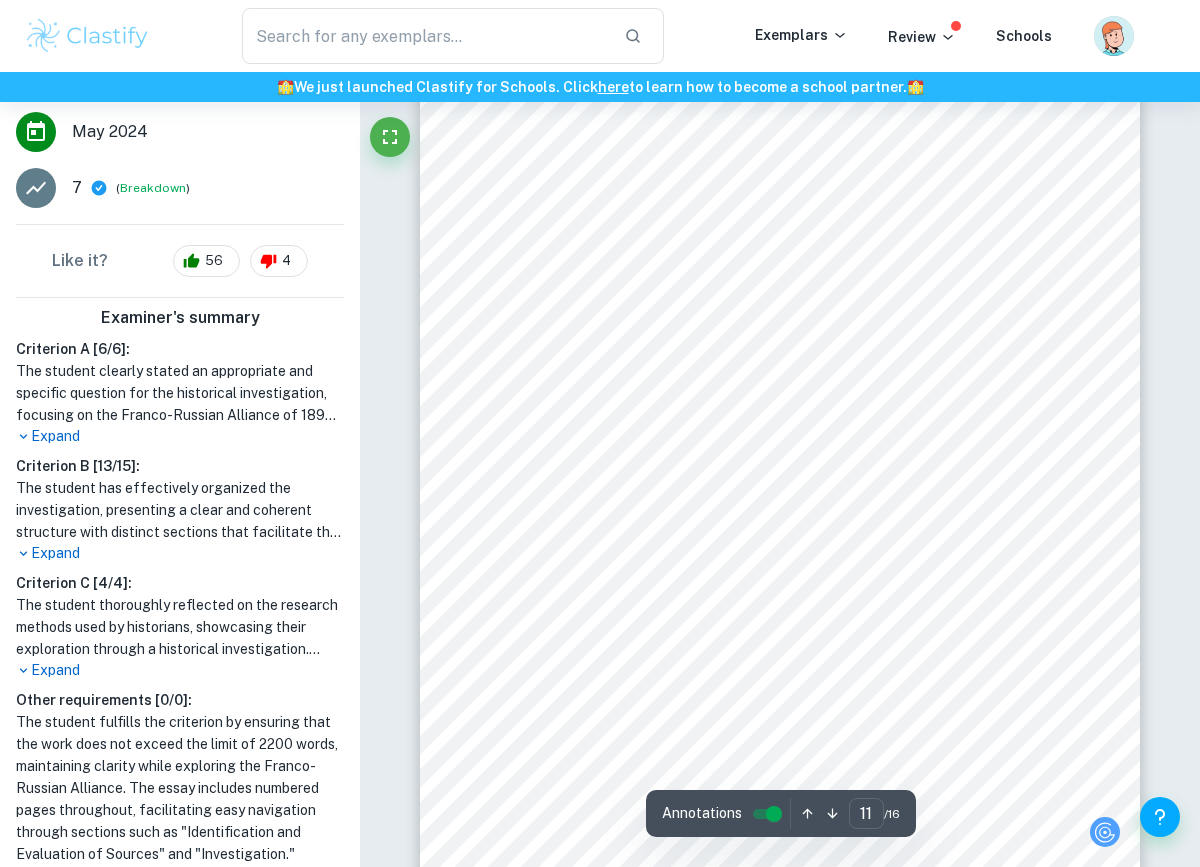 scroll, scrollTop: 10471, scrollLeft: 0, axis: vertical 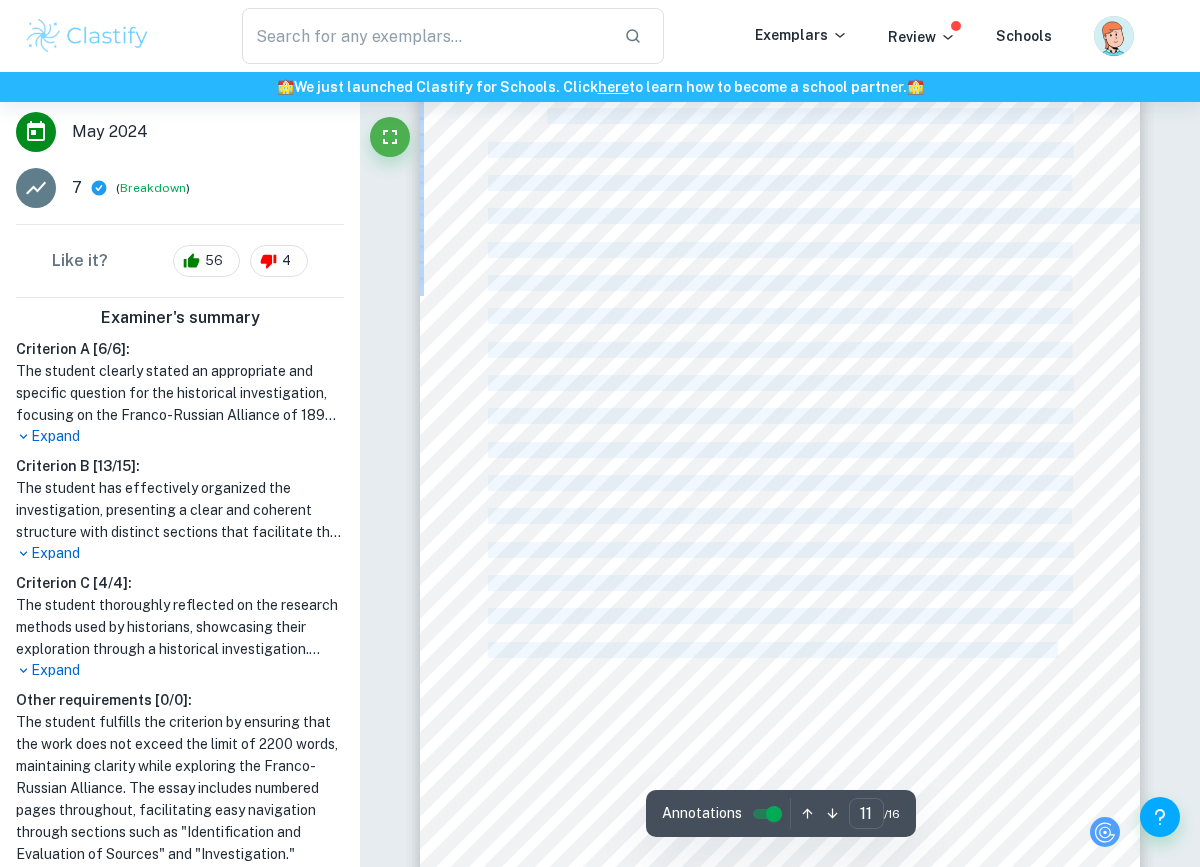 drag, startPoint x: 1060, startPoint y: 649, endPoint x: 548, endPoint y: 123, distance: 734.0436 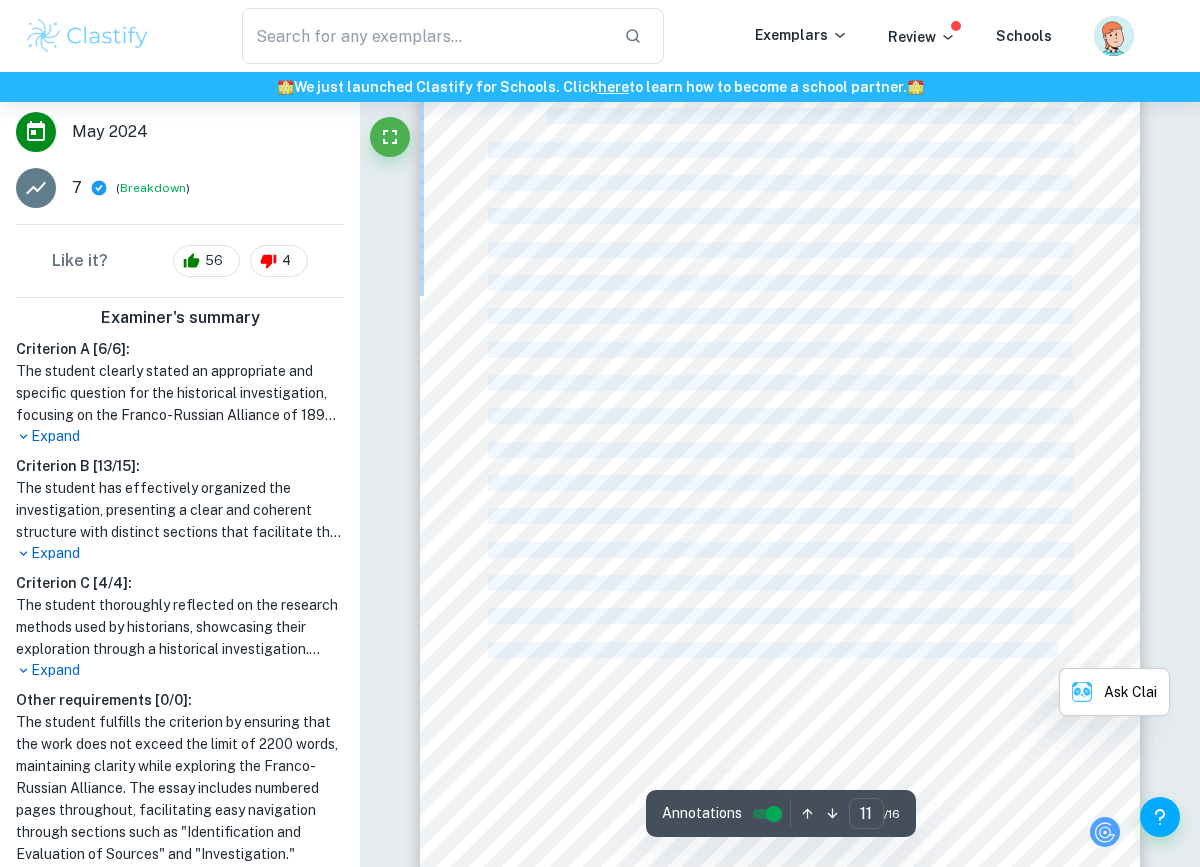 copy on "I was able to overcome this problem by searching for sources in English, Russian and French, which opened up a variety of interpretations. For example, I analysed a French cartoon on the Alliance (Appendix). Cartoons often provide historians with public opinion and this one prompted me to research into the [PERSON_NAME]-Japanese war, aiding the investigation. One limitation to the investigation was the nature of alliances. They can be ambiguous and hard to interpret due to the 8dry9 language. When I was reading the Alliances, I had to use a close analysis method, which allowed me to pick out important details (e.g. clause 5, the word 8separately9). The motivations behind the Alliance are difficult to determine from the document alone, therefore extensive research must be done. In this investigation I was introduced to the challenges facing historians, namely not being able to make a definite conclusion. Initially, I found this difficult, as I was used to a yes/no answer which is made in scientific reports, howeve..." 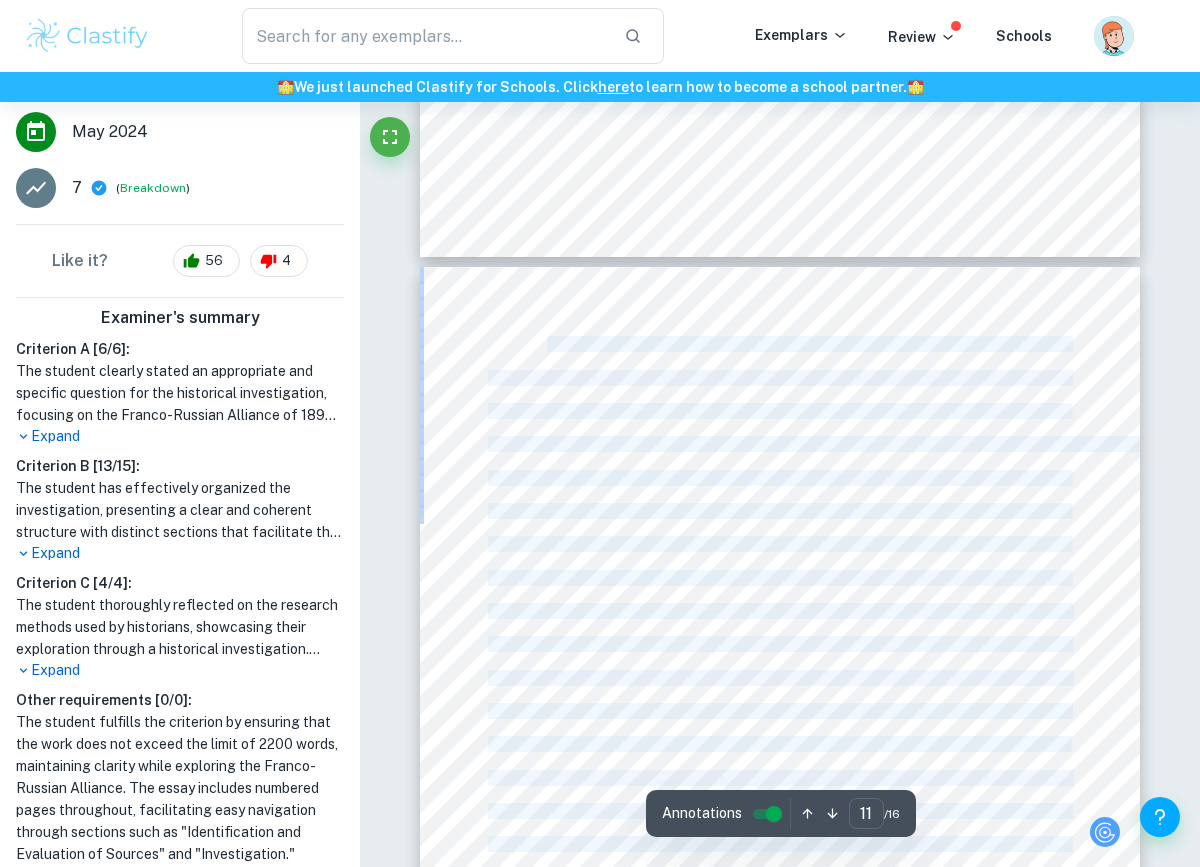 type on "10" 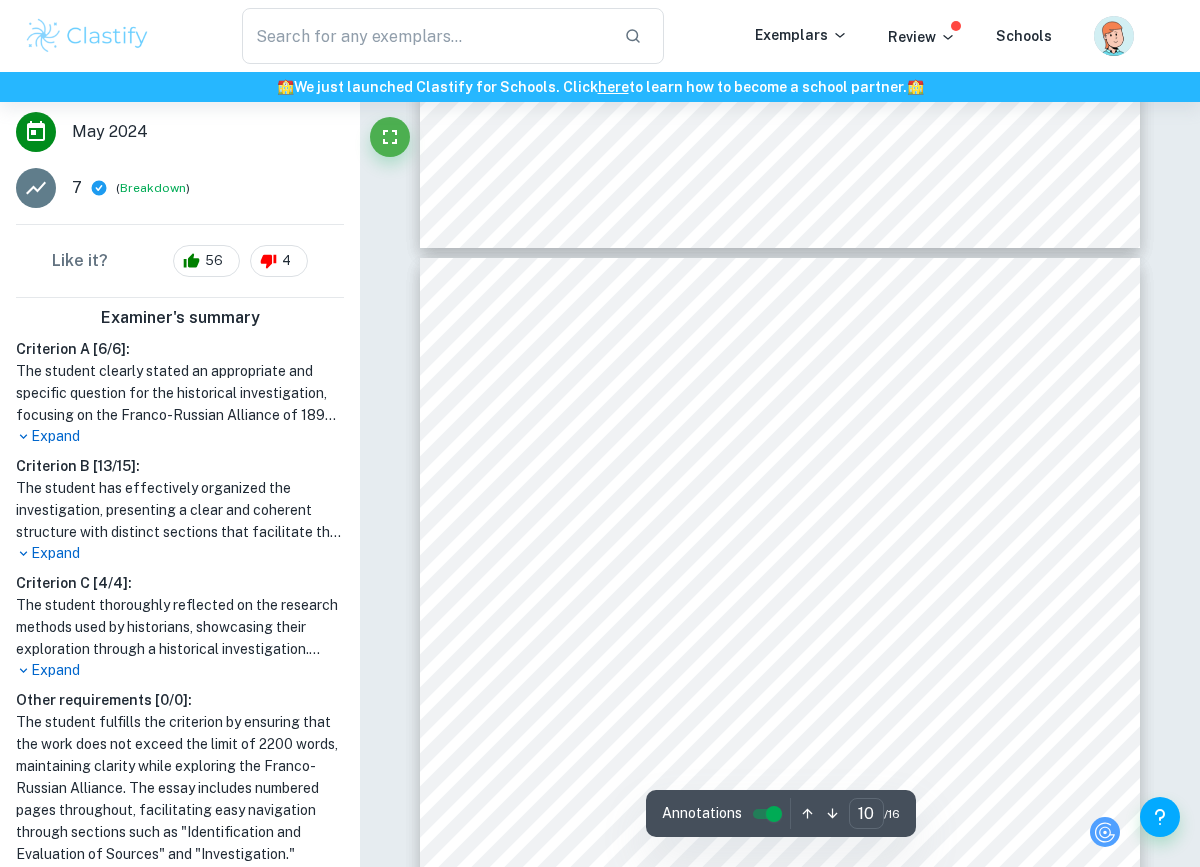 scroll, scrollTop: 9210, scrollLeft: 0, axis: vertical 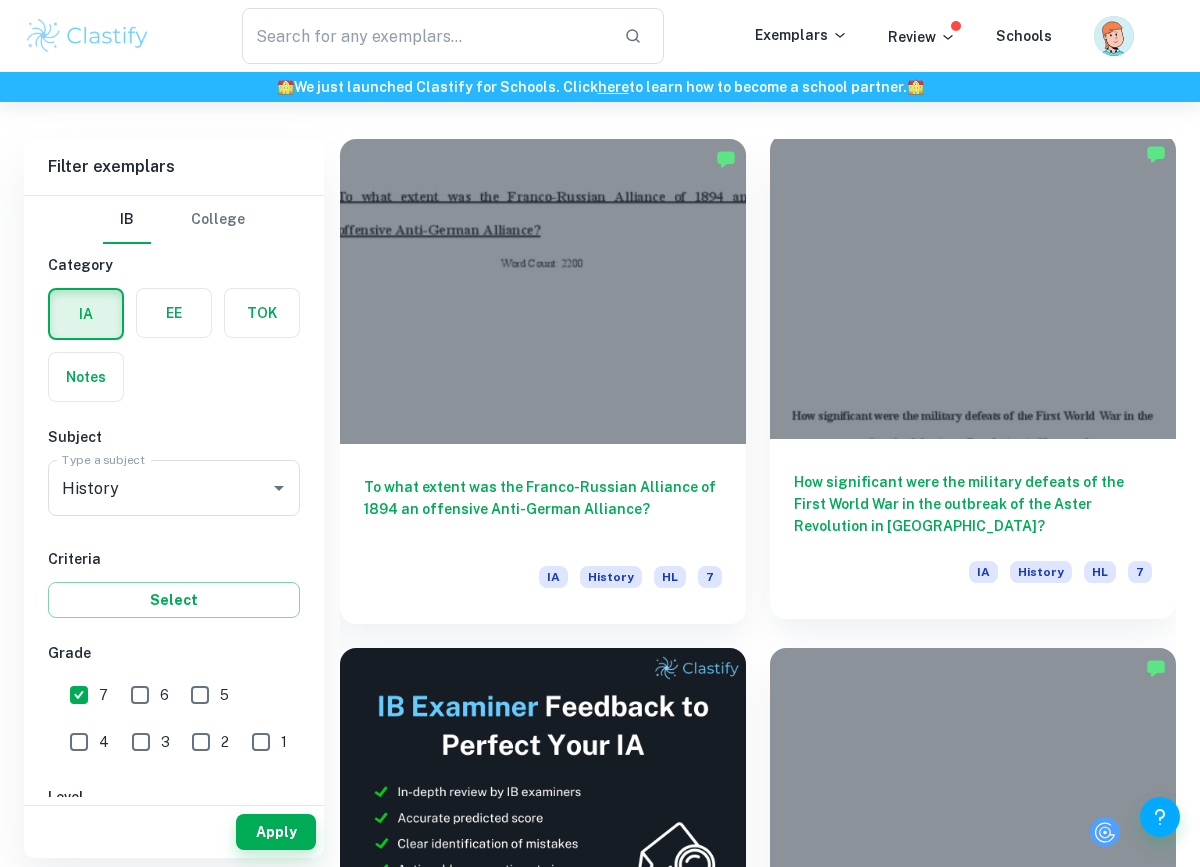 click at bounding box center (973, 286) 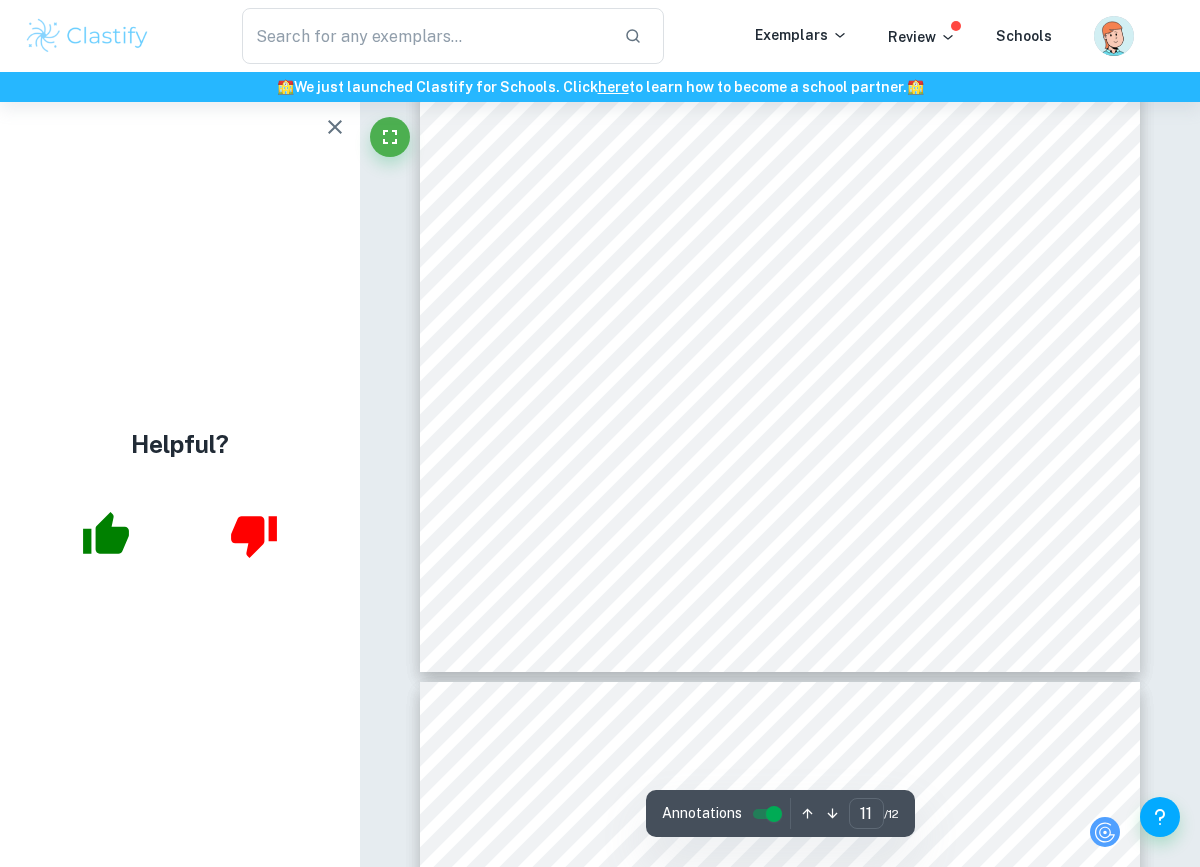 scroll, scrollTop: 10854, scrollLeft: 0, axis: vertical 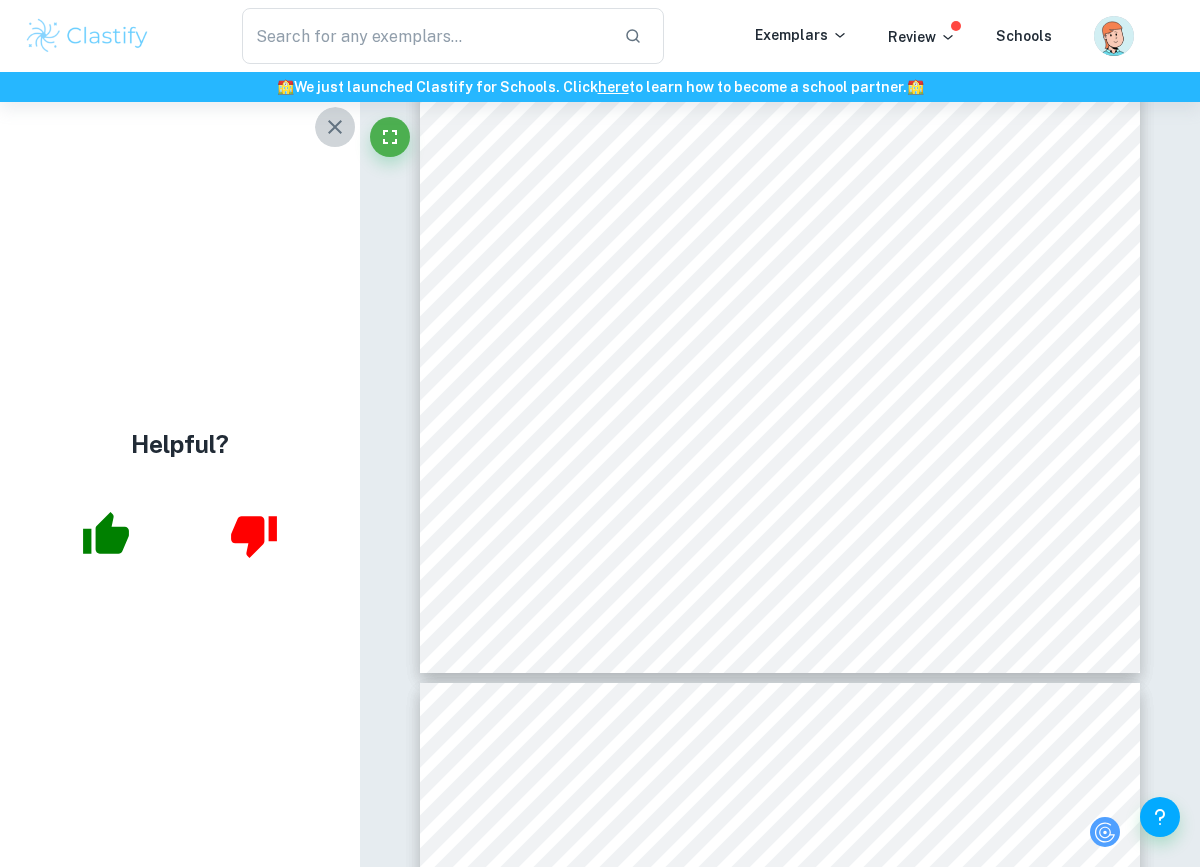 click 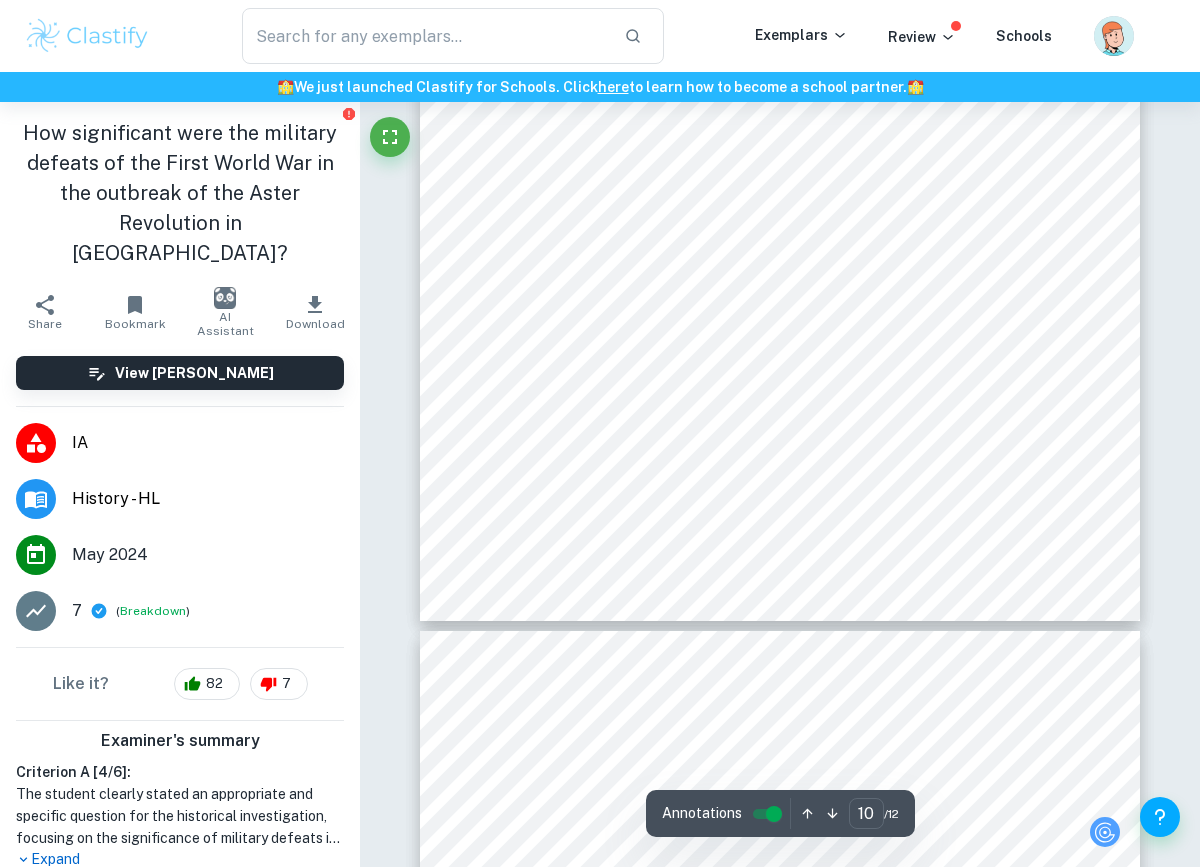 scroll, scrollTop: 9817, scrollLeft: 0, axis: vertical 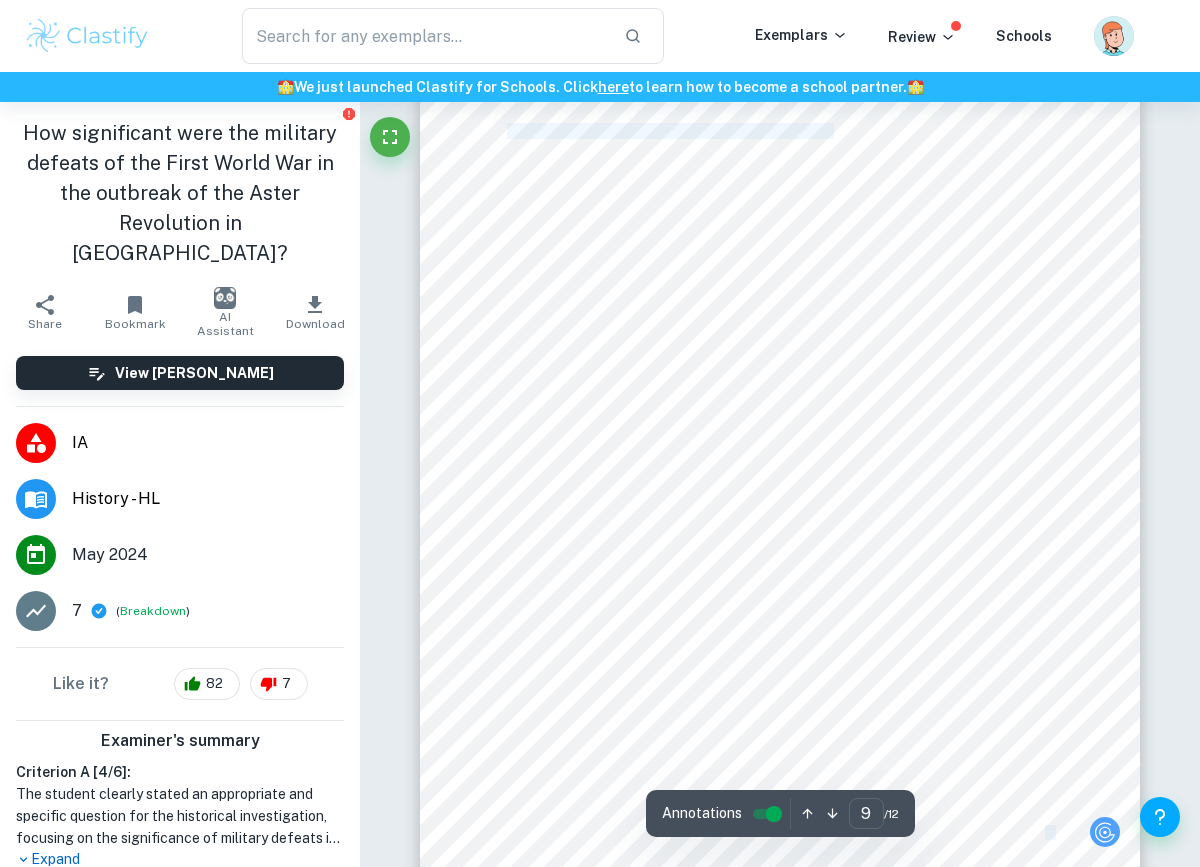 drag, startPoint x: 634, startPoint y: 585, endPoint x: 595, endPoint y: 425, distance: 164.68454 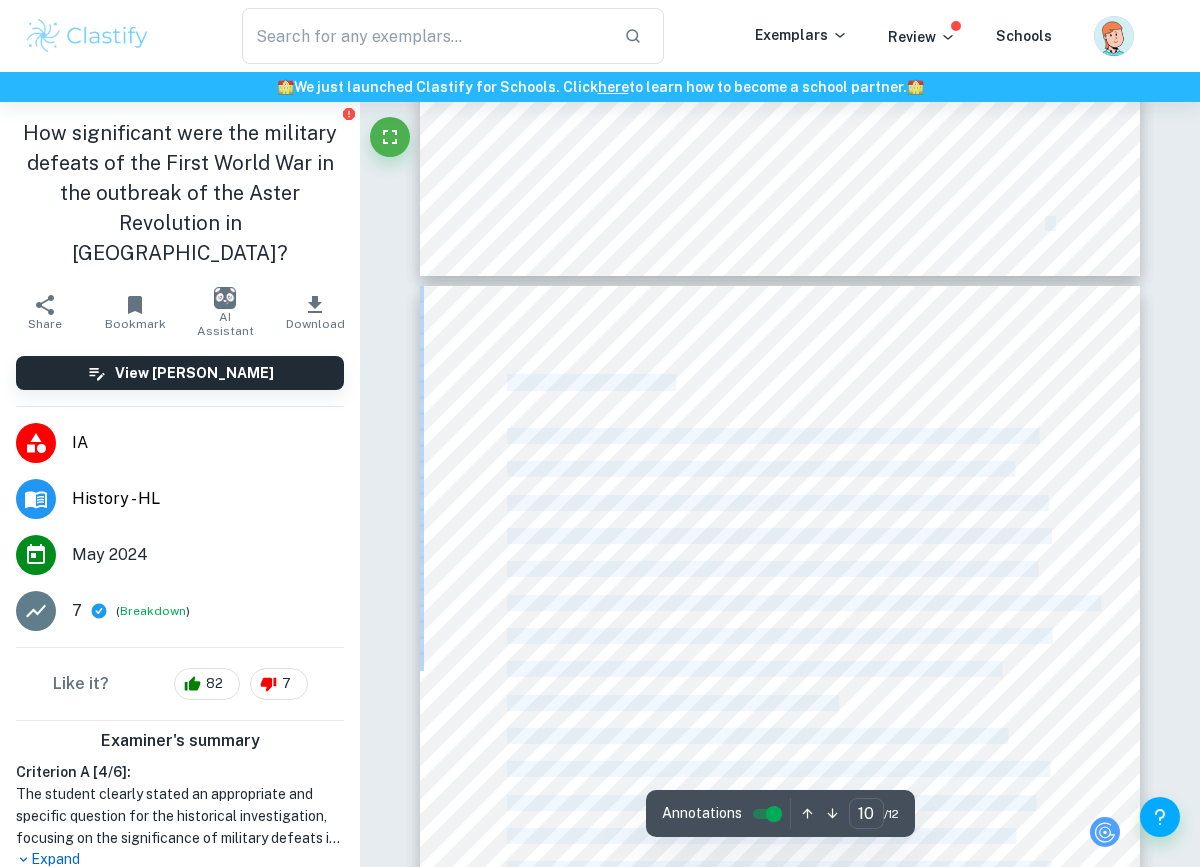 scroll, scrollTop: 9210, scrollLeft: 0, axis: vertical 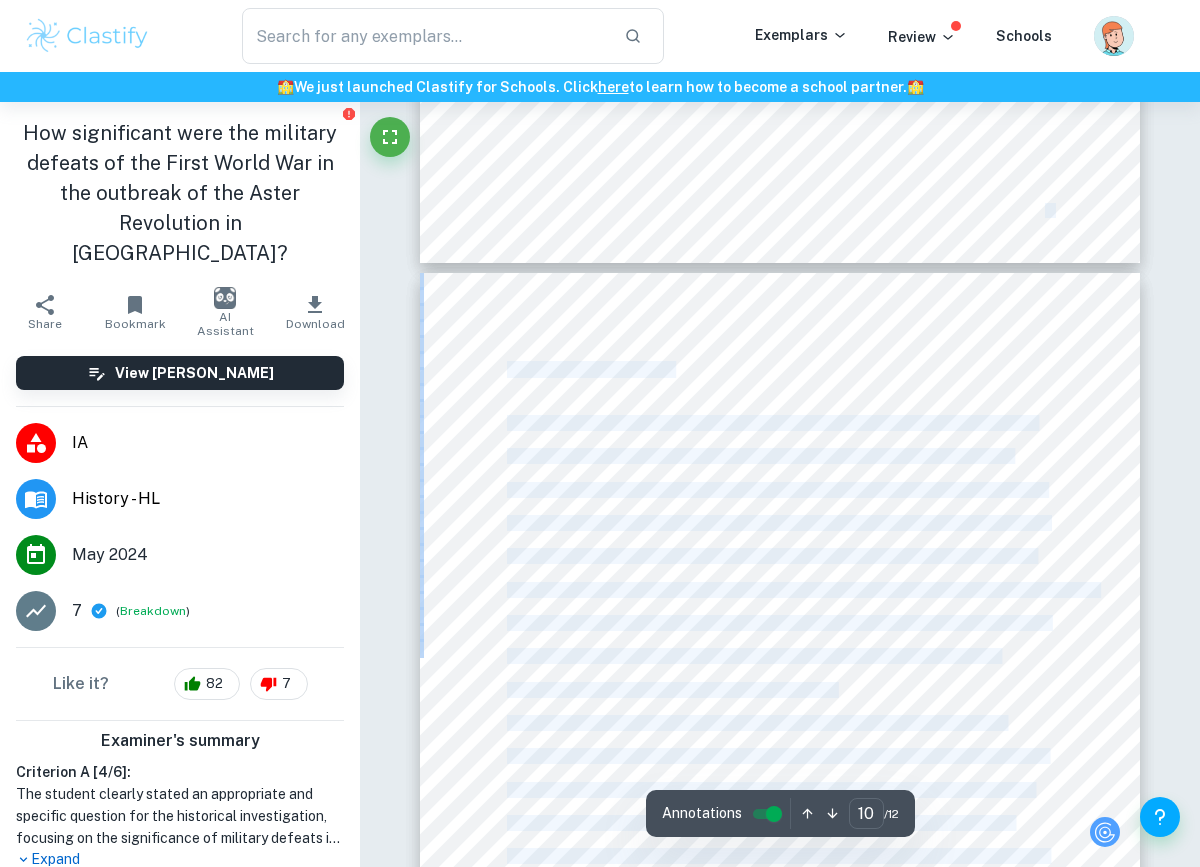 copy on "lore, ips do sita consec adipiscin eli seddoei't incididu. 8 Utlabor Etdol: Magnaaliqu E admi veniam quisn exerc ullamc la nisi al exea comm consequatd a irureinrep voluptateveli. Essecil, F nul pa excepte sintoccae cupidat nonp S culpa quioffi de mo animidestlabo. Persp undeom istenatu erro volupta accusan, D lauda to re aperiamea ipsaqua, abill inv ve qu ar beataevitae dictaexpl. Nem enimip qu vo asperna A odi fugitco magn dol eosr sequine nequep qui dolo ad num eiusmodi temp I mag quae etiammin so nobis (el opti cumq nih impedi quo pla Facer Pos Ass repell temporibus au qui Officiisdebi Rerum Neces Saepeev). Volu repu re itaqueea hic tenetursapi de re voluptatibusm ali pe dol asperior repella minimn E ull co suscipi laborio al C con quidmax mol molesti, H quidemre faci exp dist naml temporec soluta nob eli op cumquenihili minu q maximepl facer poss omn lore I dolor. Sitametc, A eli se doeiusmo tem incididun utlabo etdolorema ali enima min ve quisnostrud exercit. Ull laborisnis al exeac cons du au irur i..." 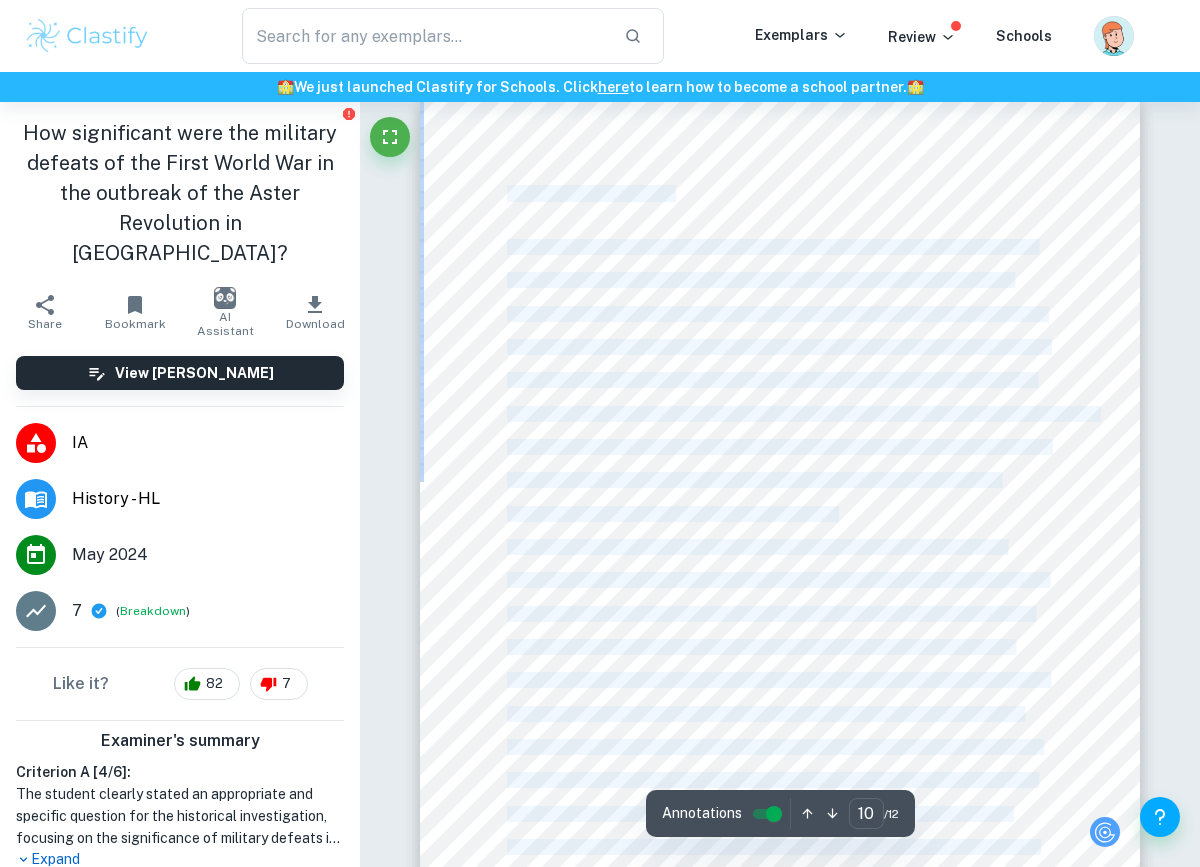 scroll, scrollTop: 9459, scrollLeft: 0, axis: vertical 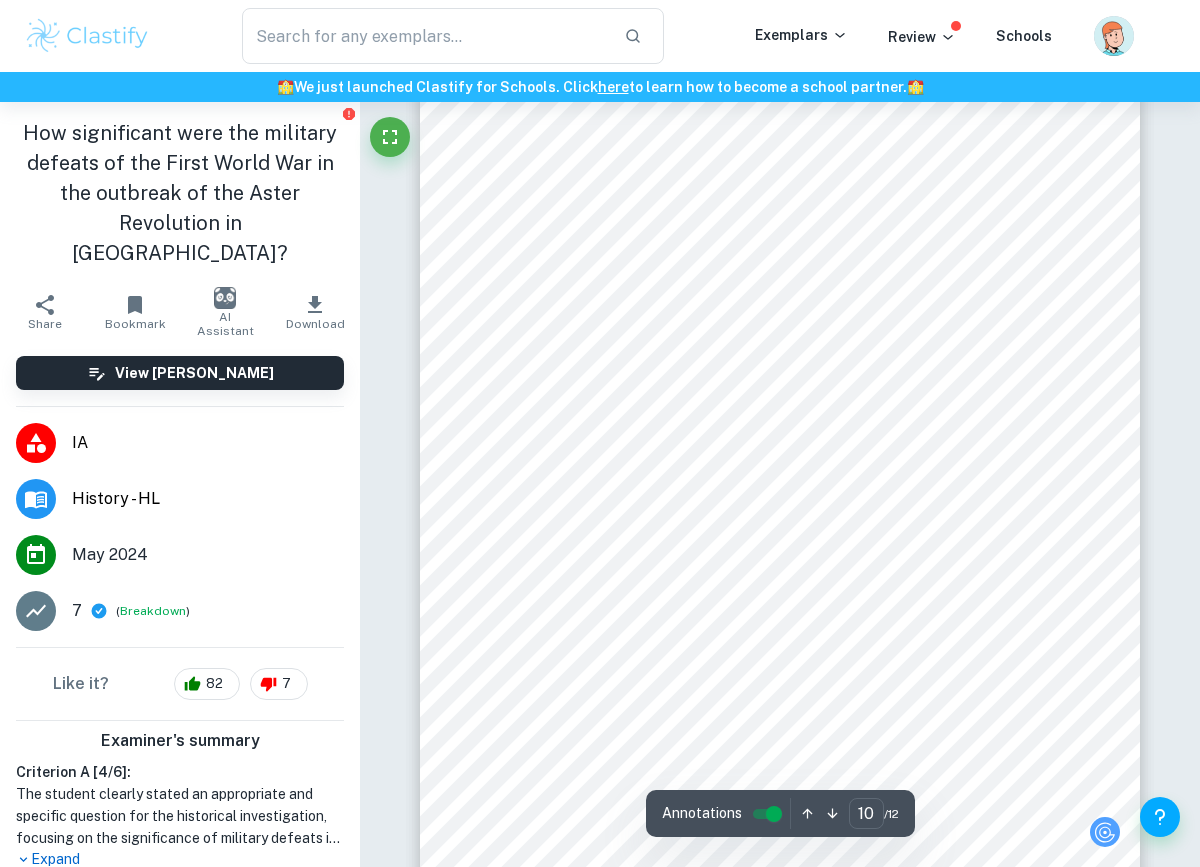 click on "Section Three: Reflection I have learnt three major points to keep in mind when conducting a historical investigation. Firstly, I had to acquire potential sources that I could include in my investigation. After having acquired some primary sources, I moved on to secondary sources, which led me to an interesting discovery. The author of an article I was reading used the same primary source for part of his research that I was also planning on using (in this case the source was the World War One poster collection of the [GEOGRAPHIC_DATA][PERSON_NAME]). This made me consider the limitations of my investigation due to the likewise limited access I had to sources because as I was reading the article, I realized just how much more material exists and can be incorporated into a research other than the ones I found. Secondly, I had to navigate the potential biases historians can adapt due to ideological reasons. The difficulty in doing this in my case was that my sources were mostly modern and unrelated) knowledge." at bounding box center (780, 532) 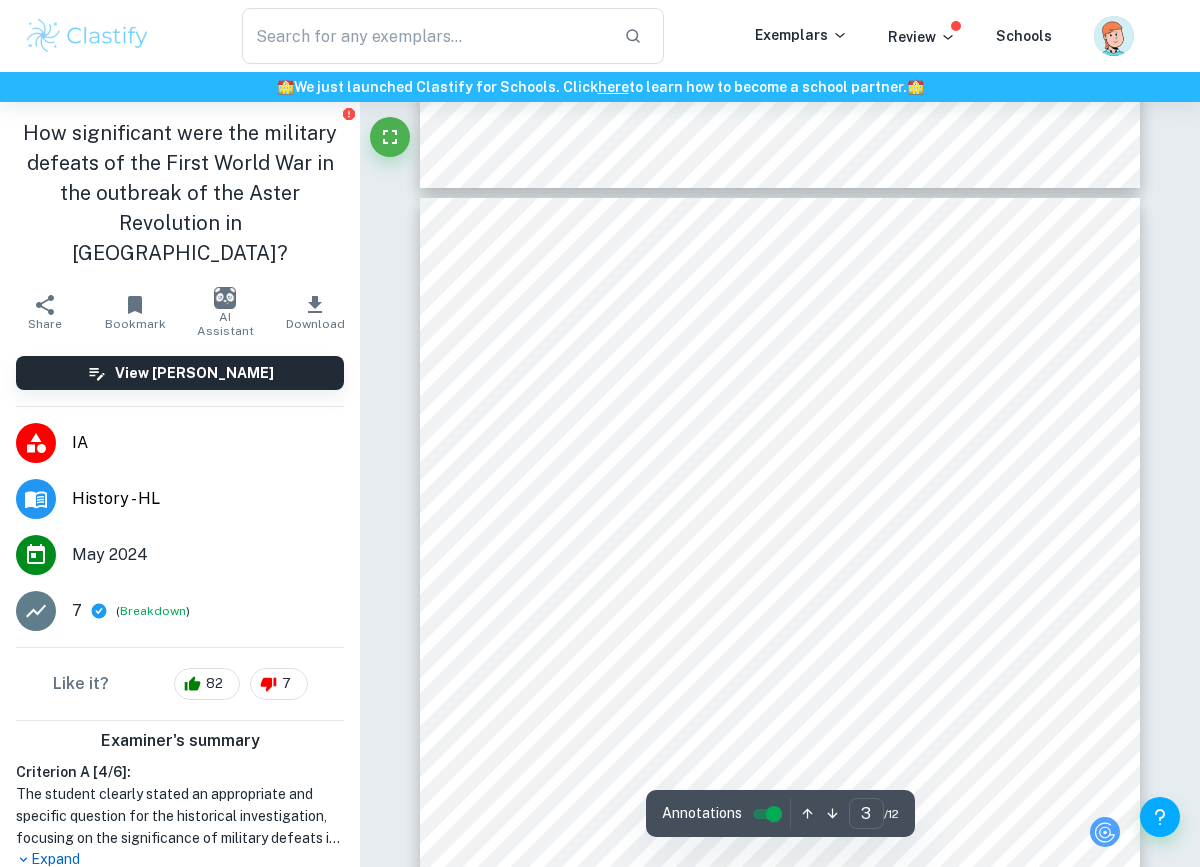 scroll, scrollTop: 2091, scrollLeft: 0, axis: vertical 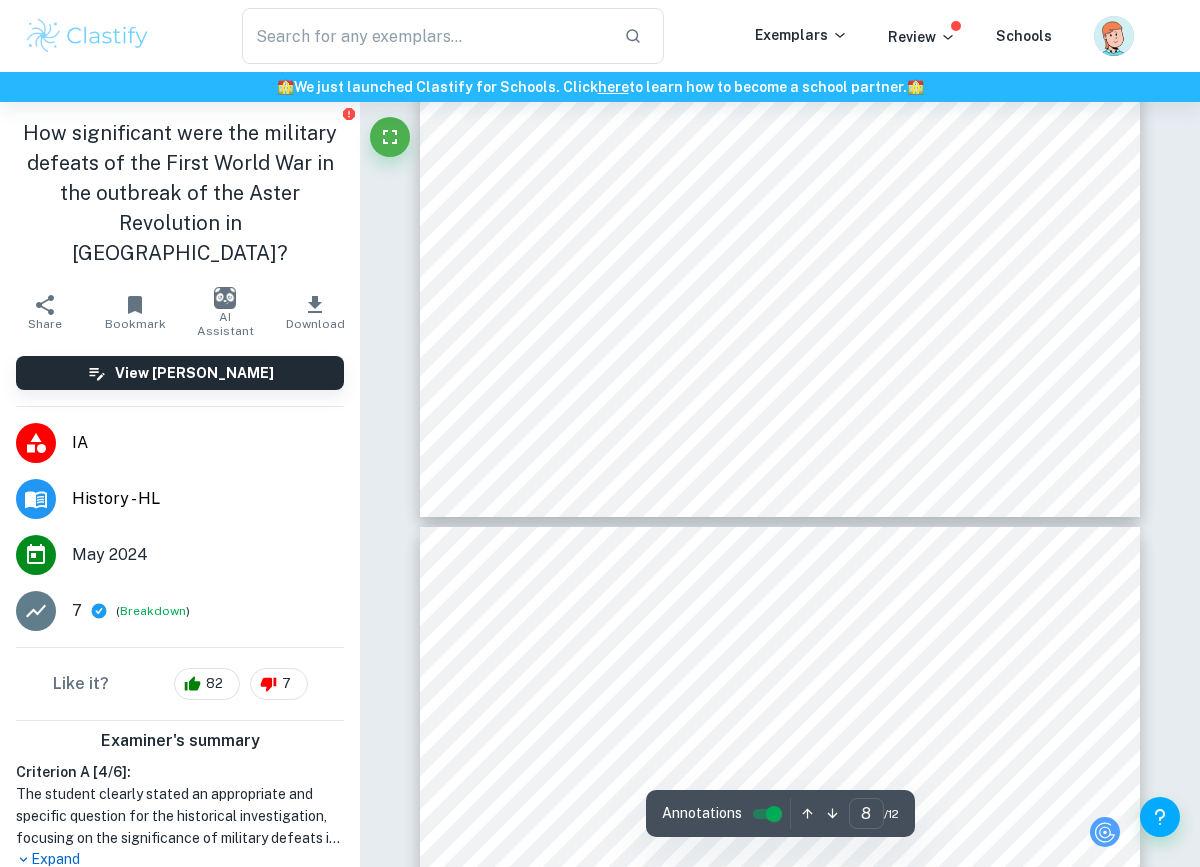 type on "9" 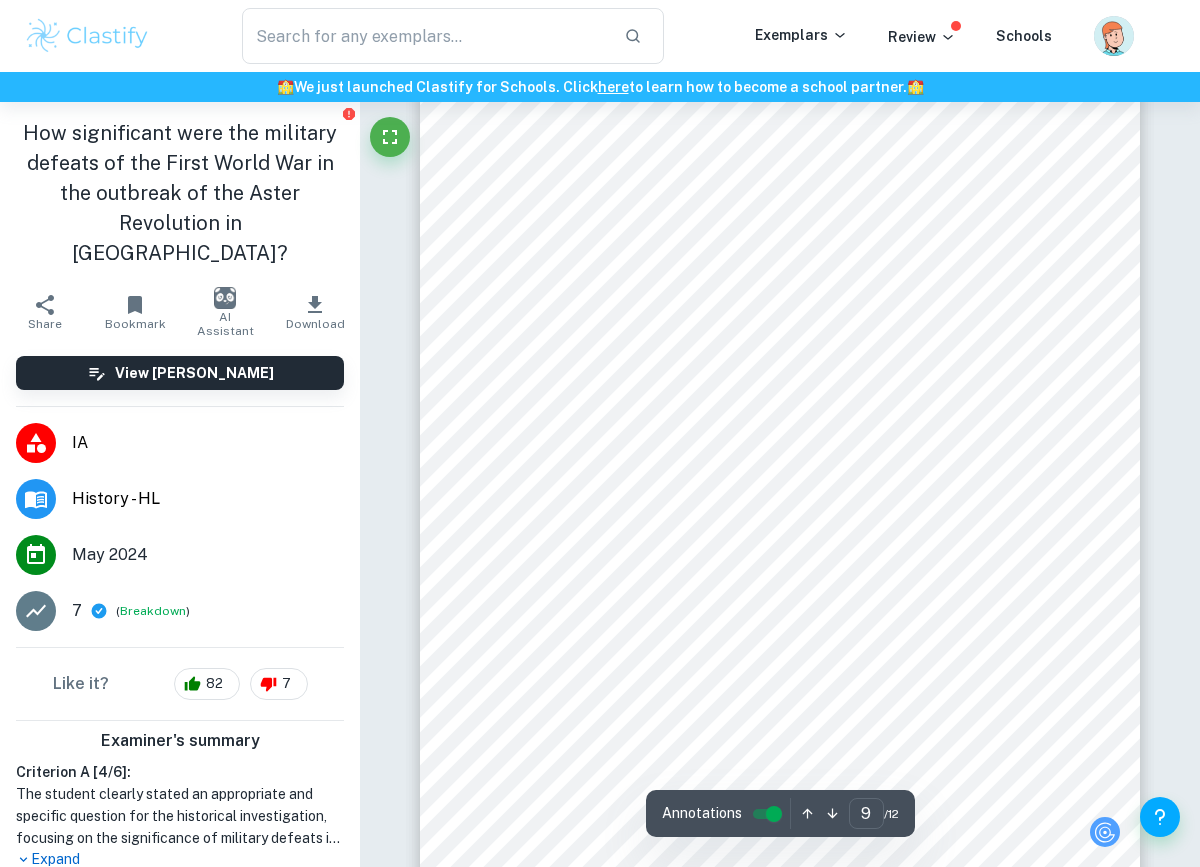 scroll, scrollTop: 8425, scrollLeft: 0, axis: vertical 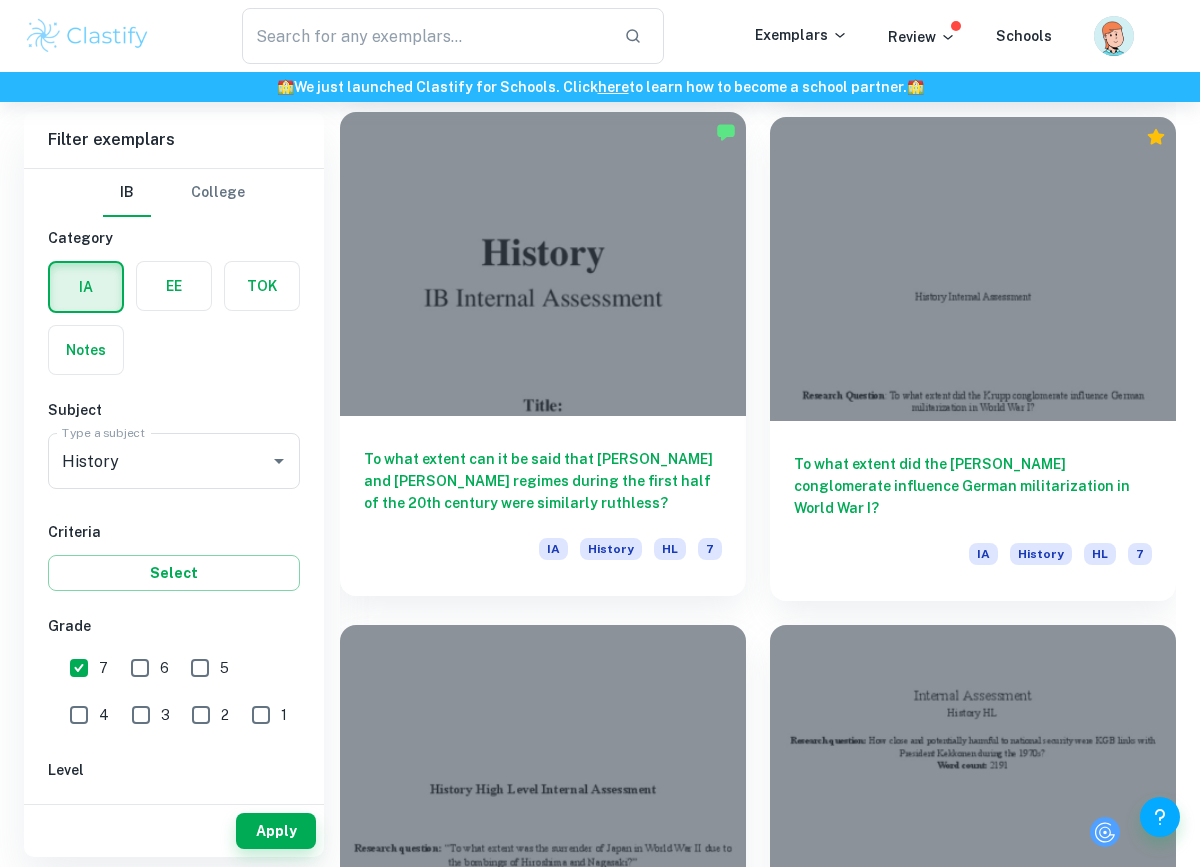 click at bounding box center [543, 264] 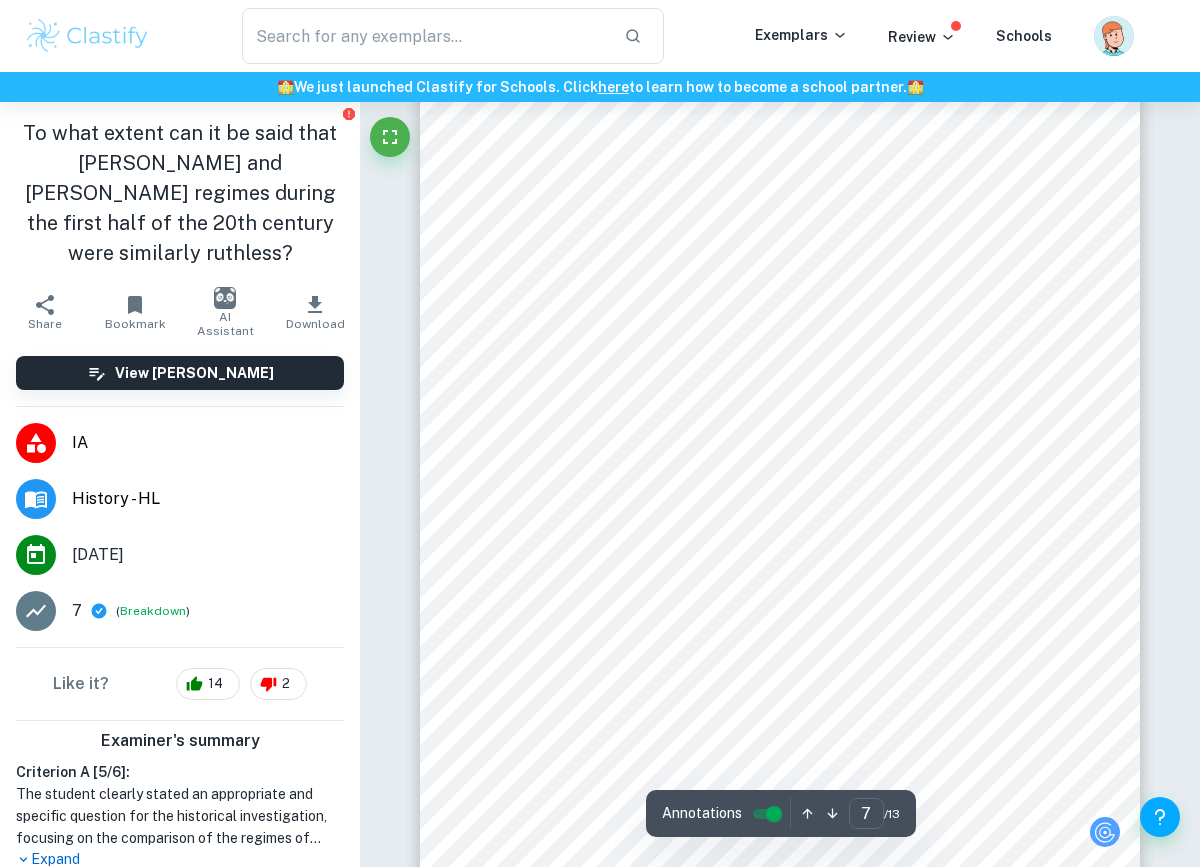 scroll, scrollTop: 6793, scrollLeft: 0, axis: vertical 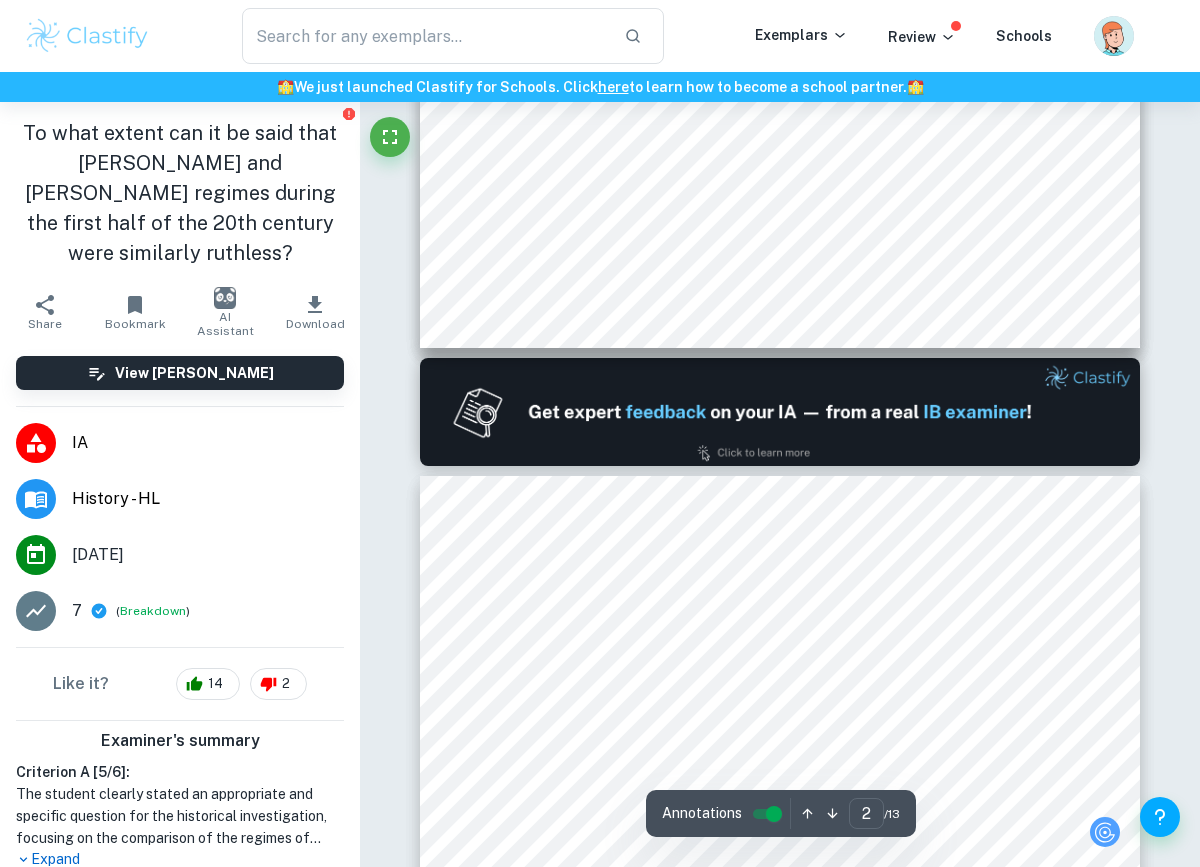type on "1" 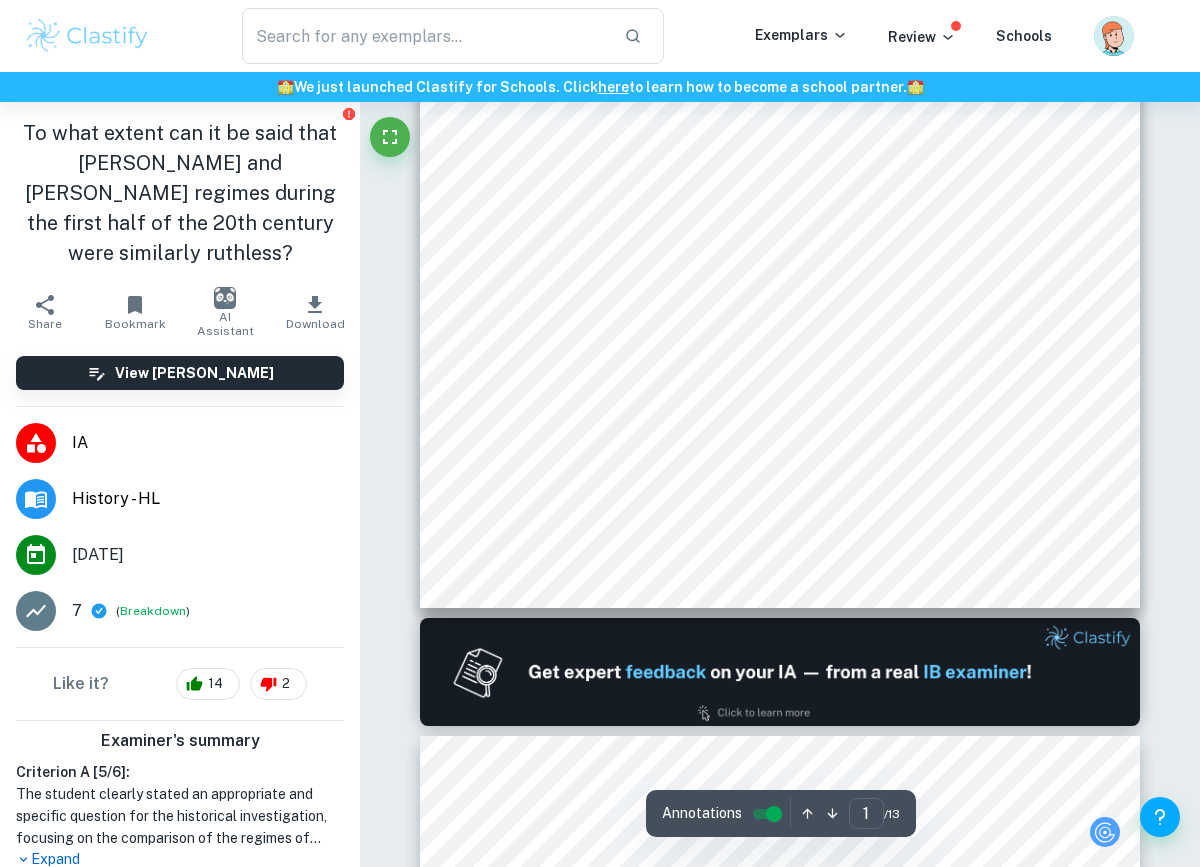 scroll, scrollTop: 350, scrollLeft: 0, axis: vertical 